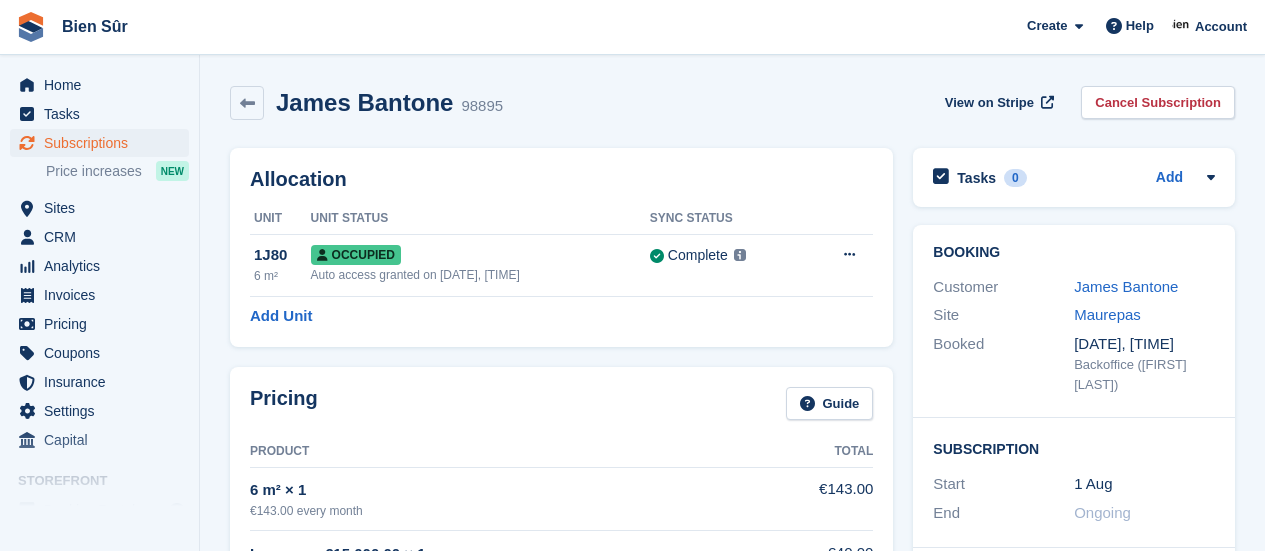 scroll, scrollTop: 200, scrollLeft: 0, axis: vertical 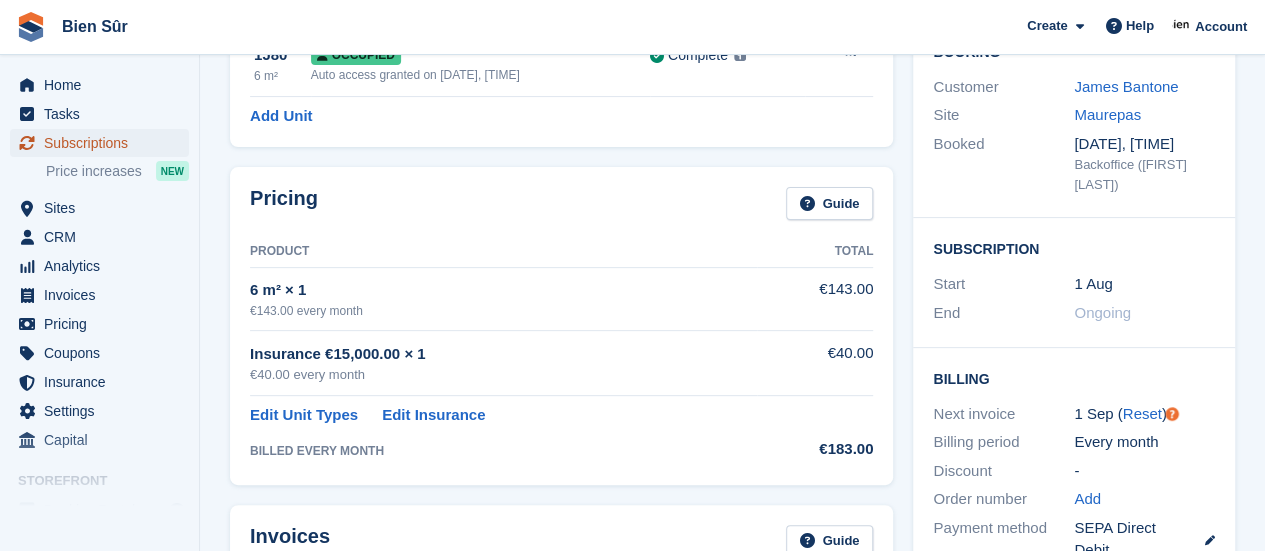 click on "Subscriptions" at bounding box center (104, 143) 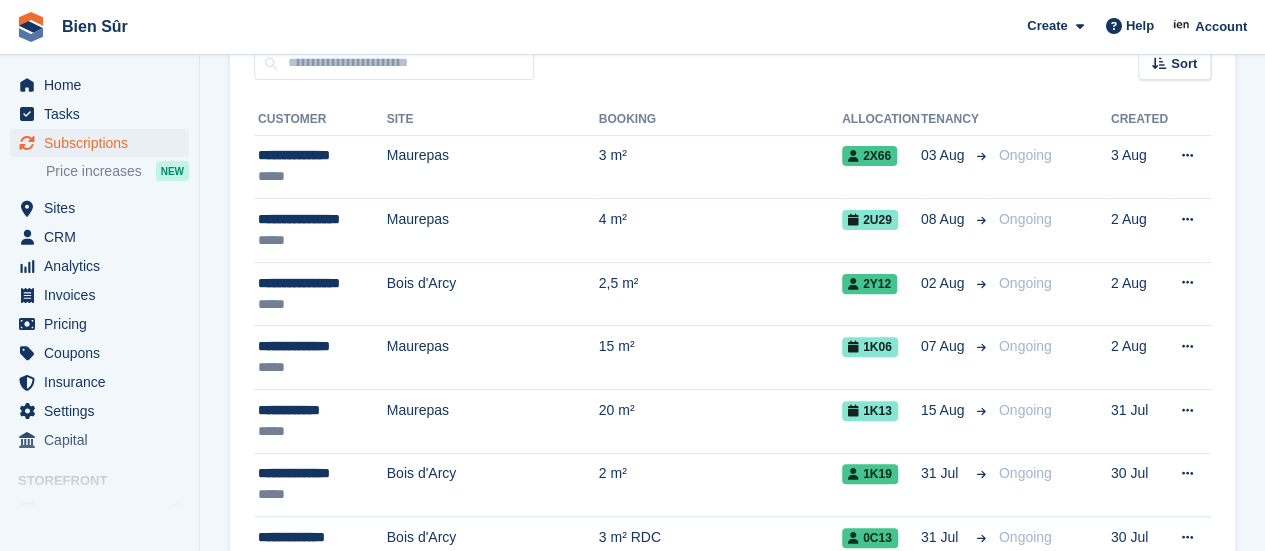 scroll, scrollTop: 0, scrollLeft: 0, axis: both 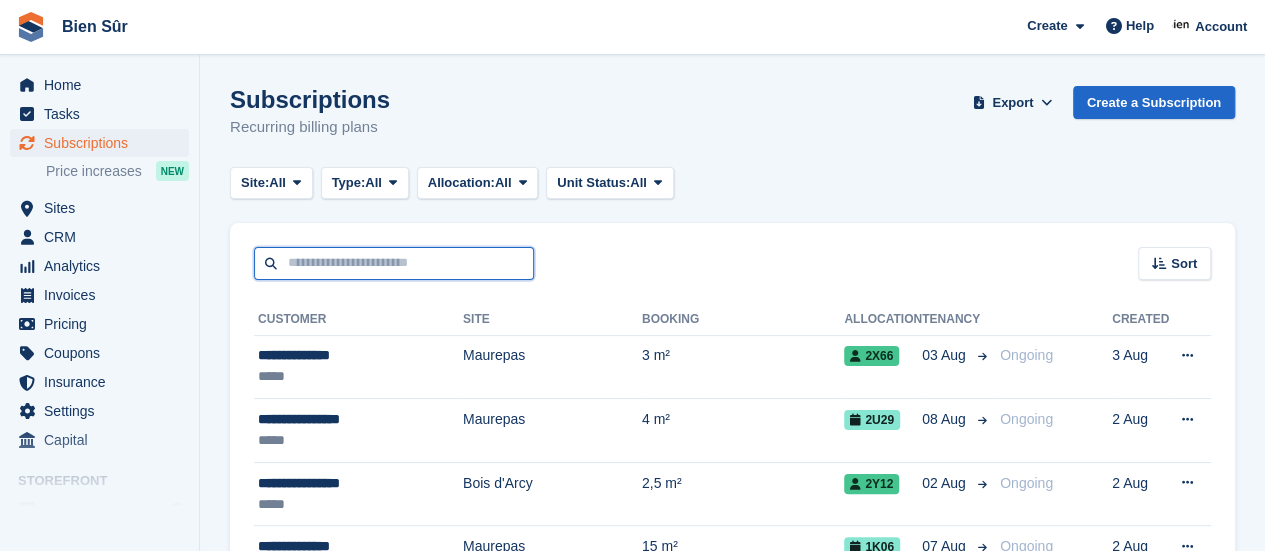 click at bounding box center (394, 263) 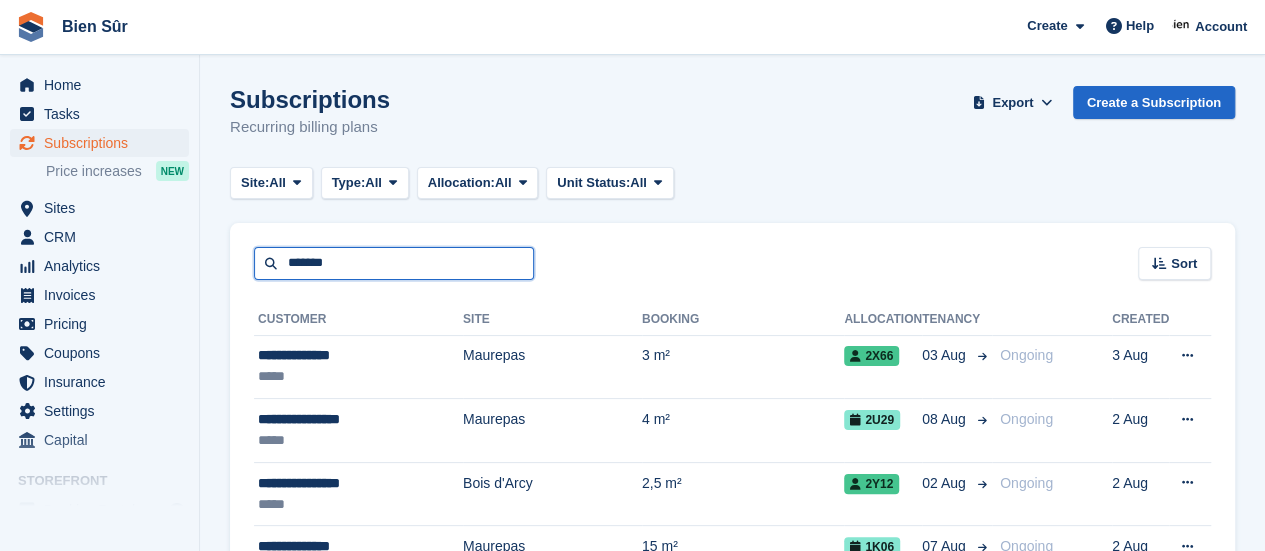 type on "*******" 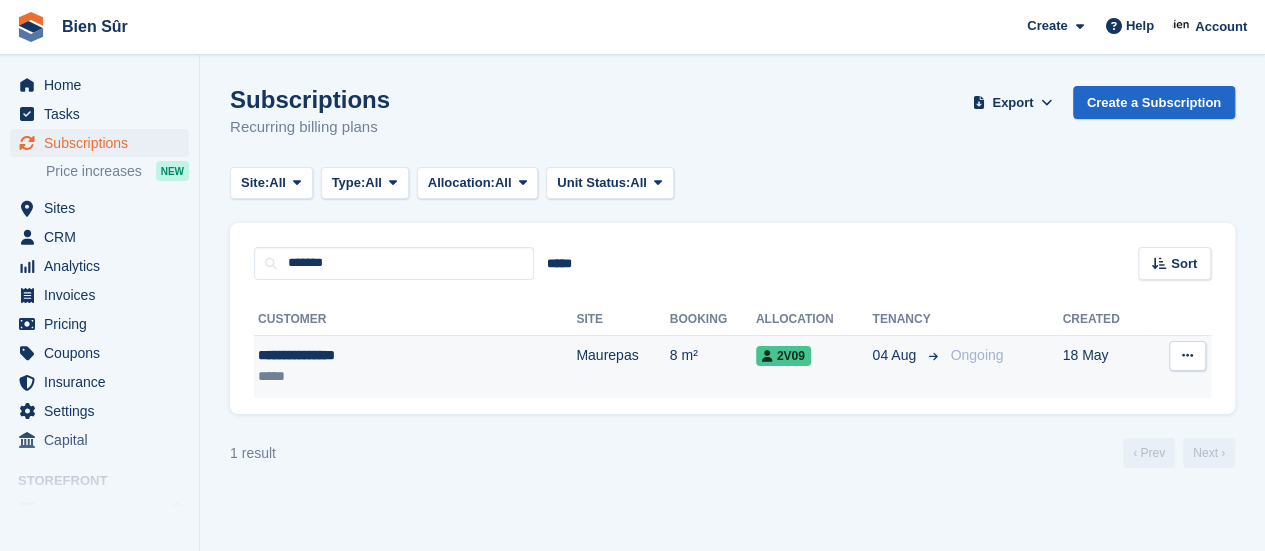 click on "*****" at bounding box center (363, 376) 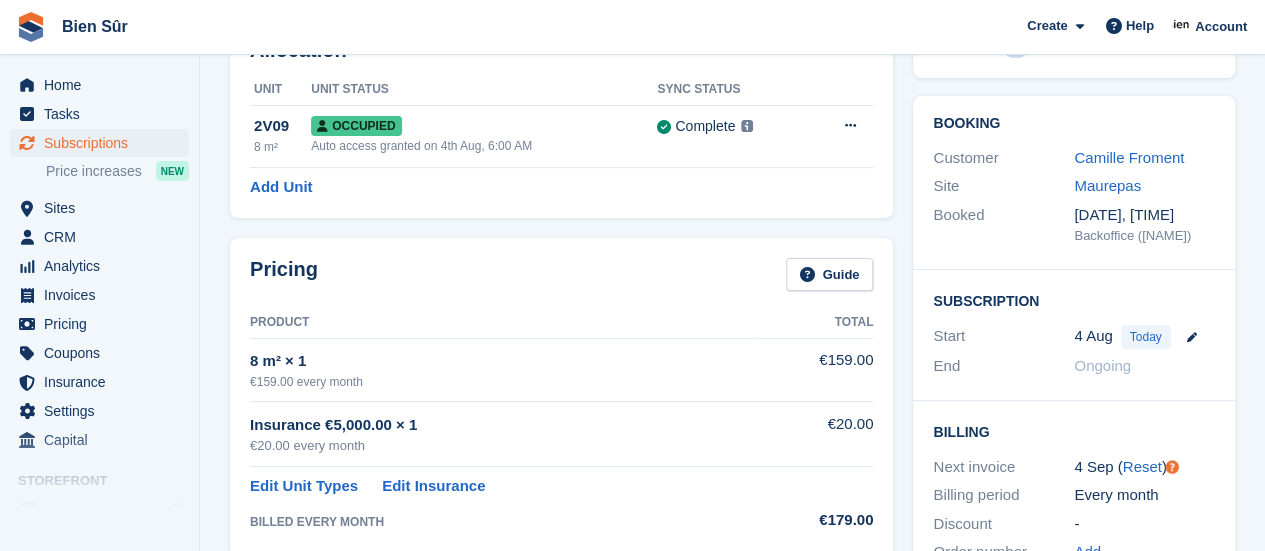 scroll, scrollTop: 100, scrollLeft: 0, axis: vertical 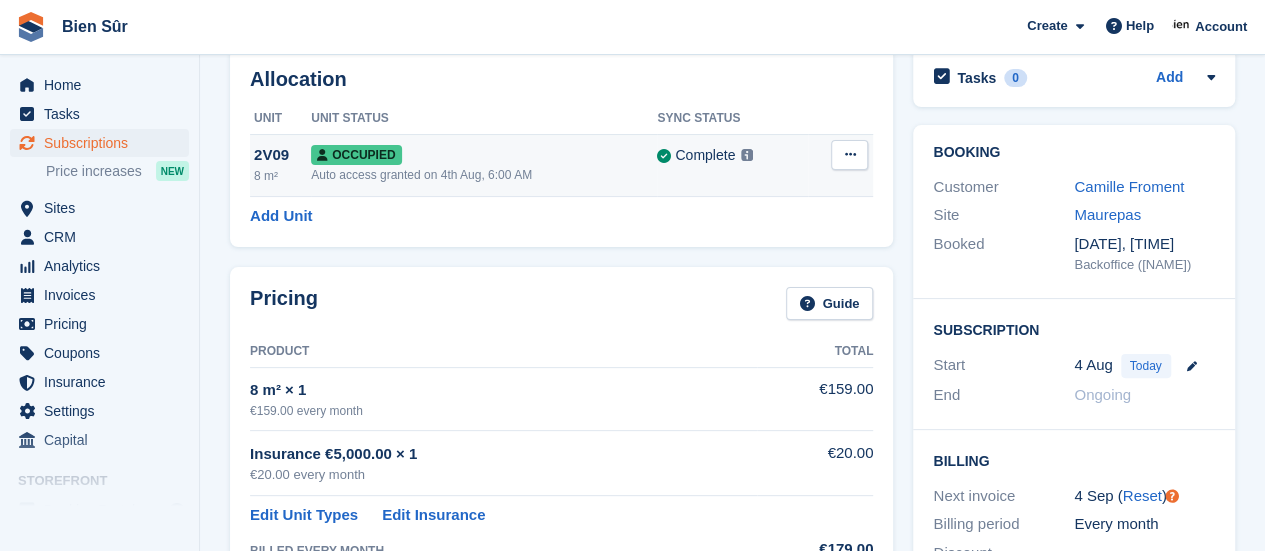 click at bounding box center [849, 155] 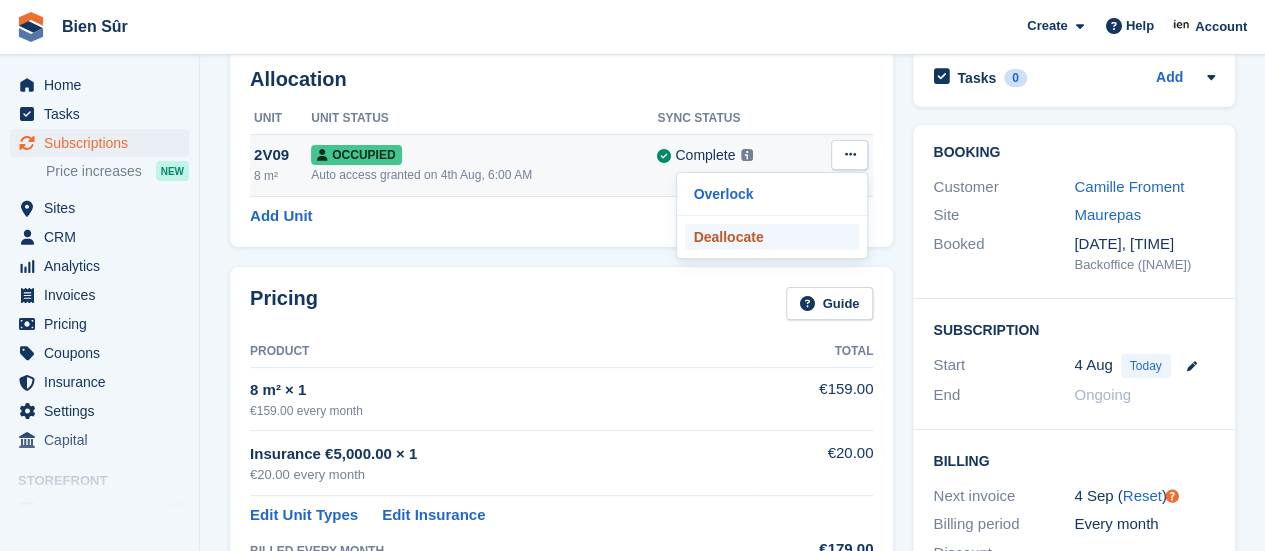 click on "Deallocate" at bounding box center [772, 237] 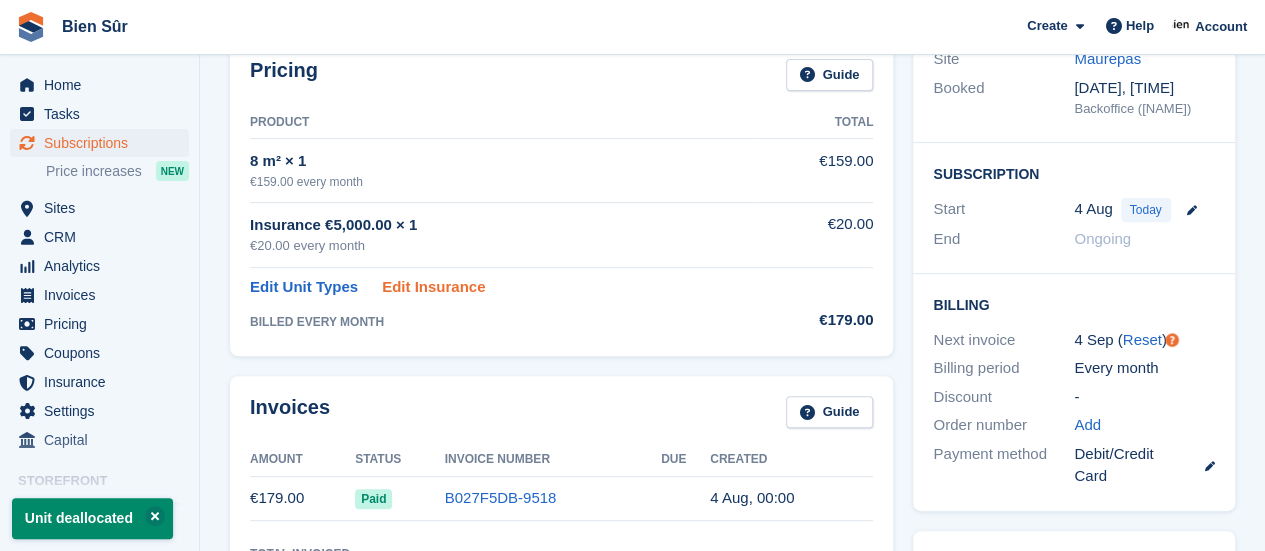 scroll, scrollTop: 300, scrollLeft: 0, axis: vertical 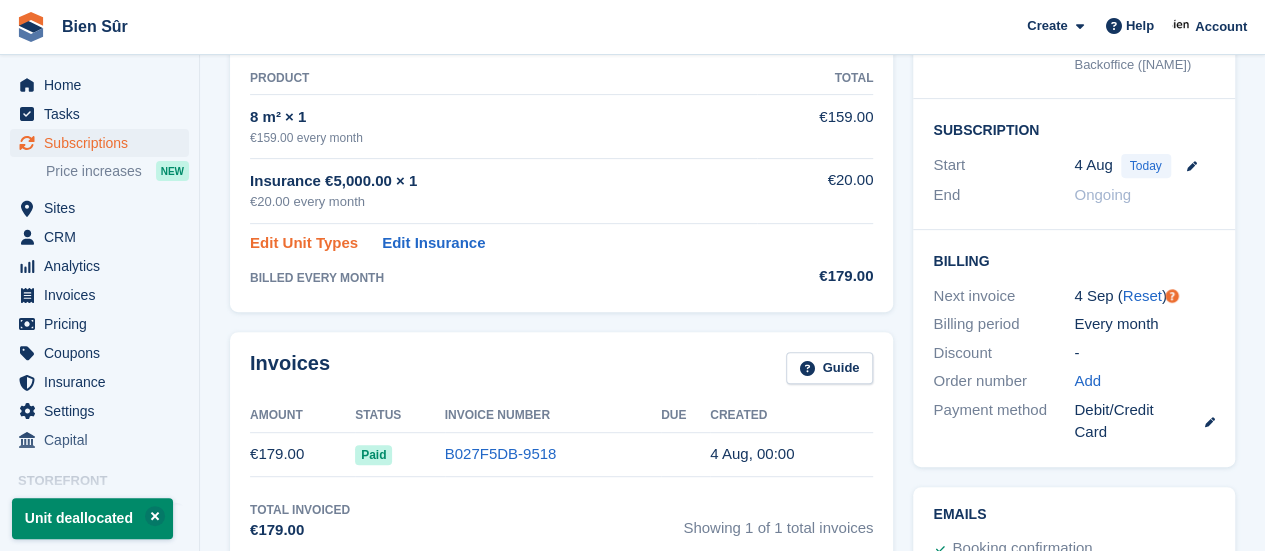 click on "Edit Unit Types" at bounding box center (304, 243) 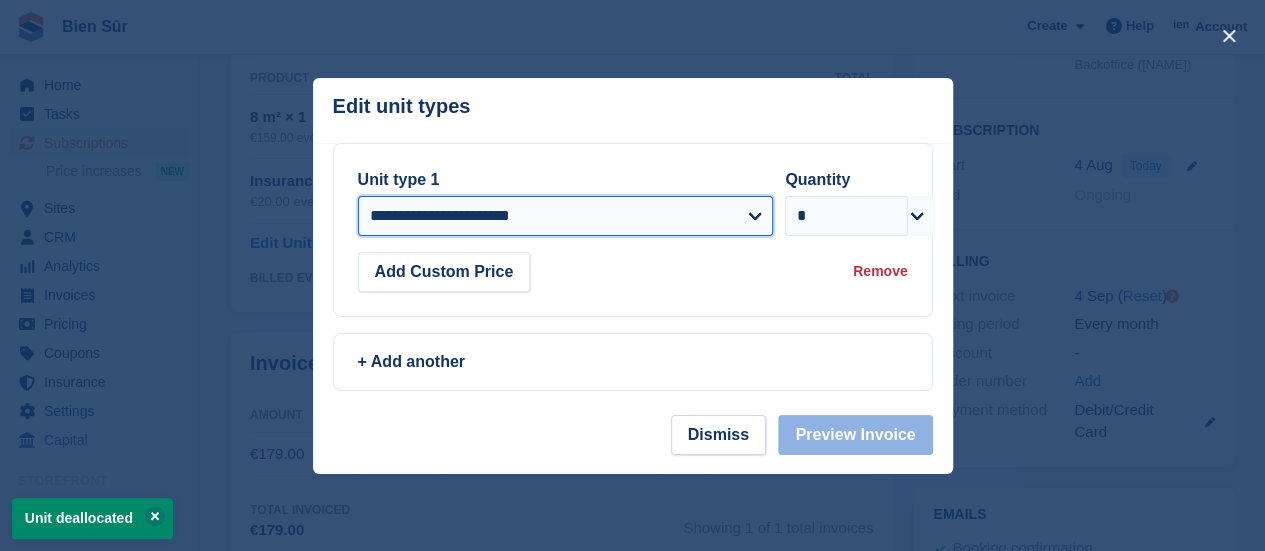 click on "**********" at bounding box center [566, 216] 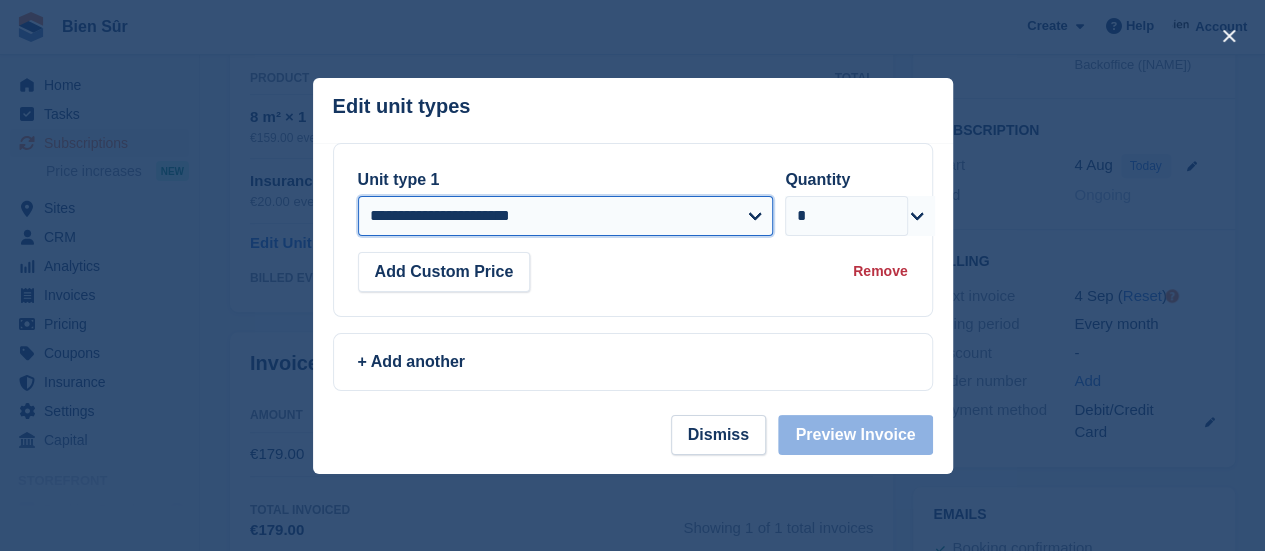select on "*****" 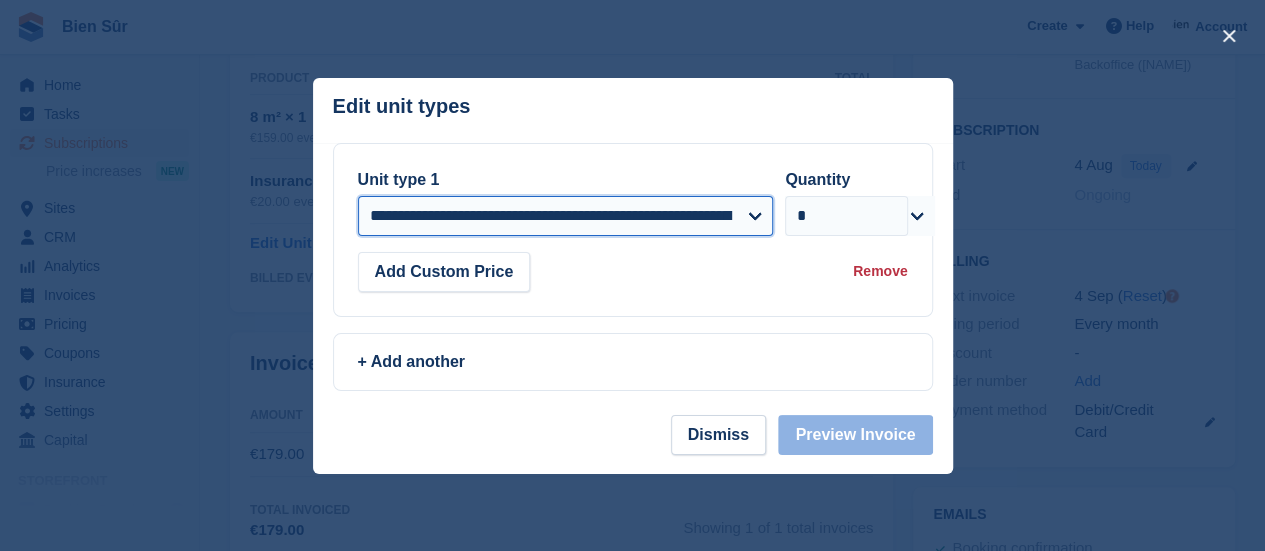 click on "**********" at bounding box center [566, 216] 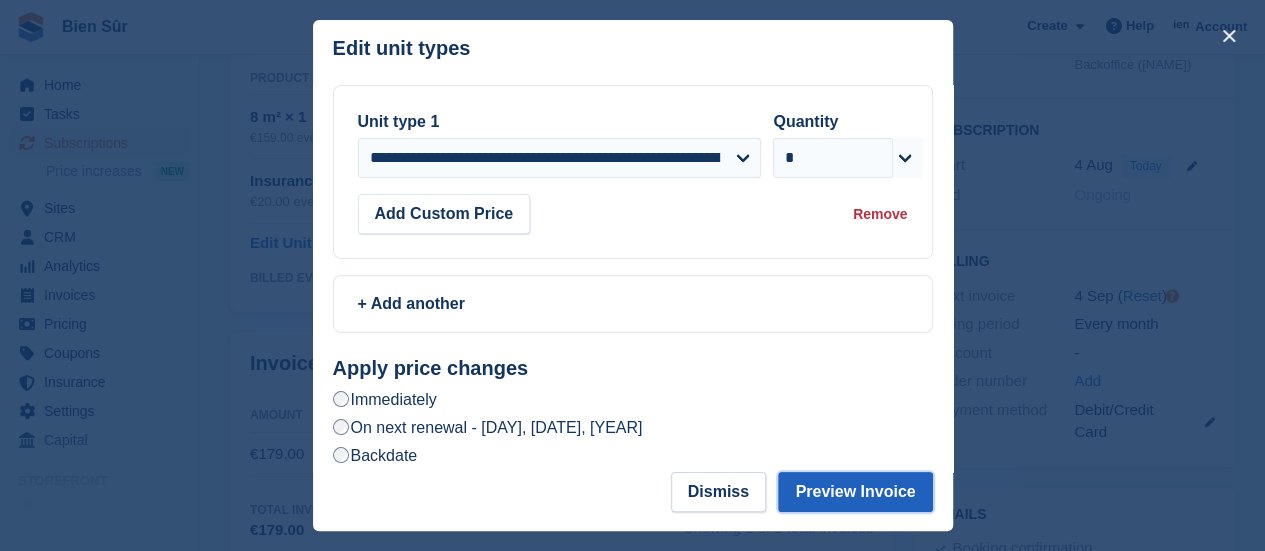 click on "Preview Invoice" at bounding box center (855, 492) 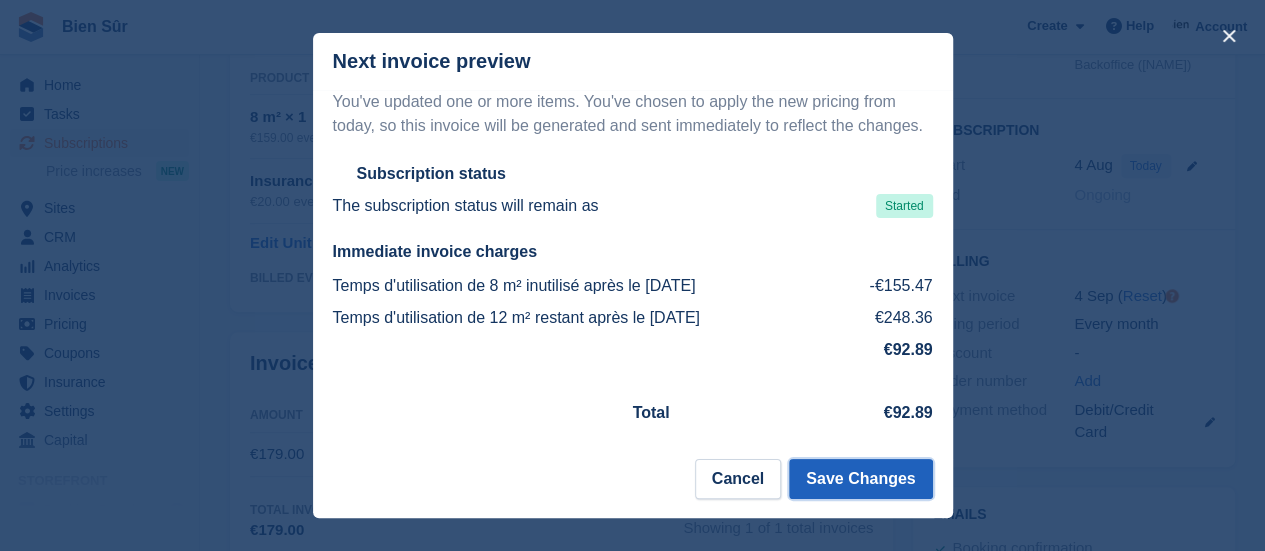 click on "Save Changes" at bounding box center (860, 479) 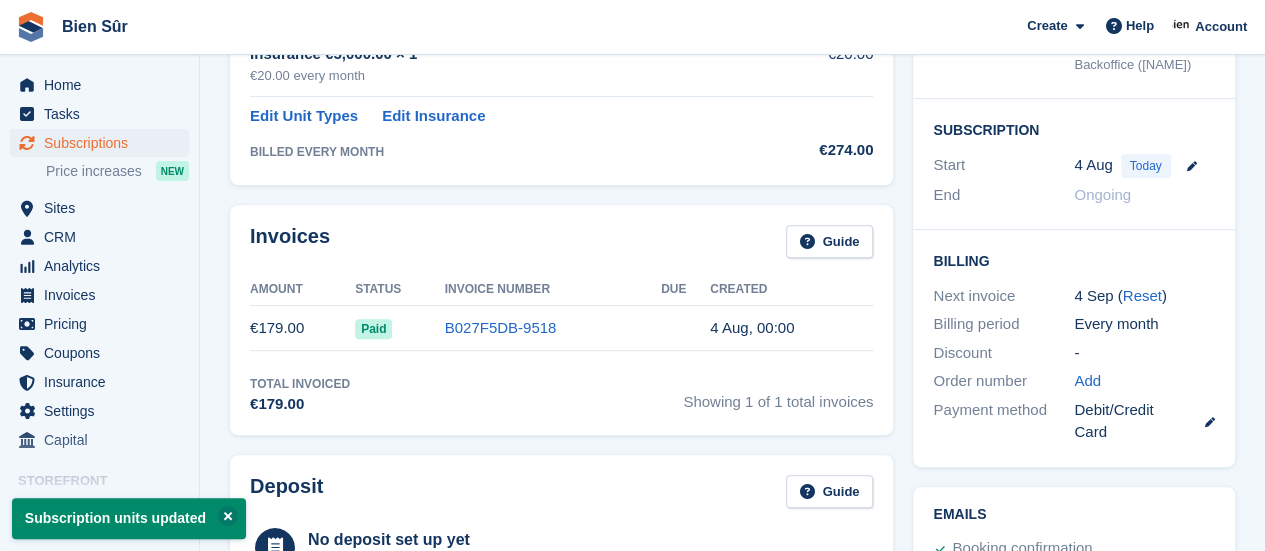 scroll, scrollTop: 0, scrollLeft: 0, axis: both 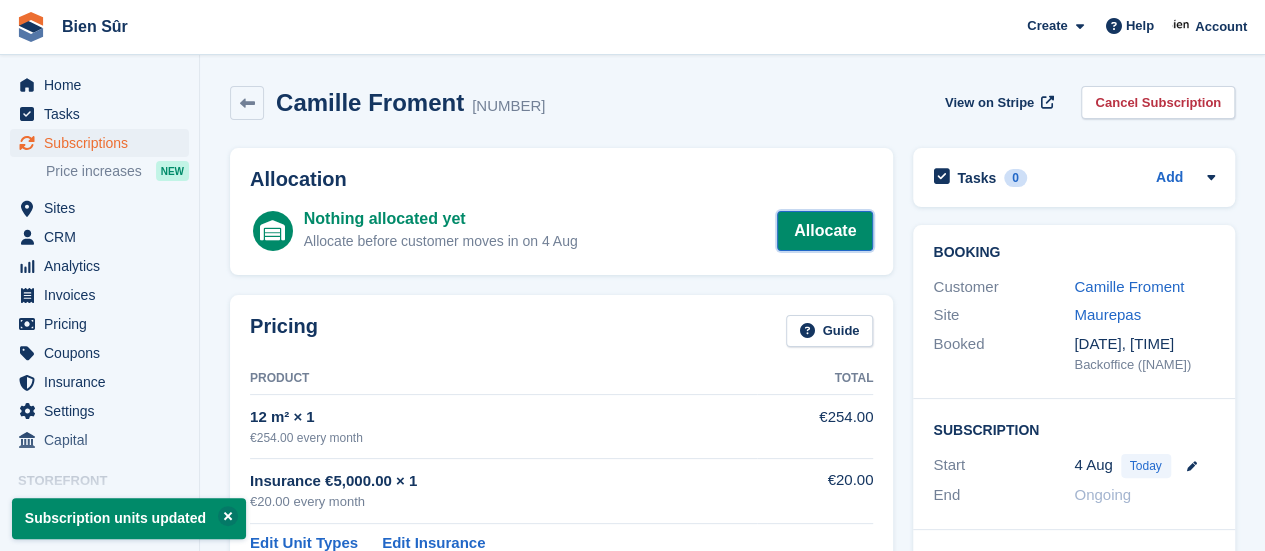 click on "Allocate" at bounding box center (825, 231) 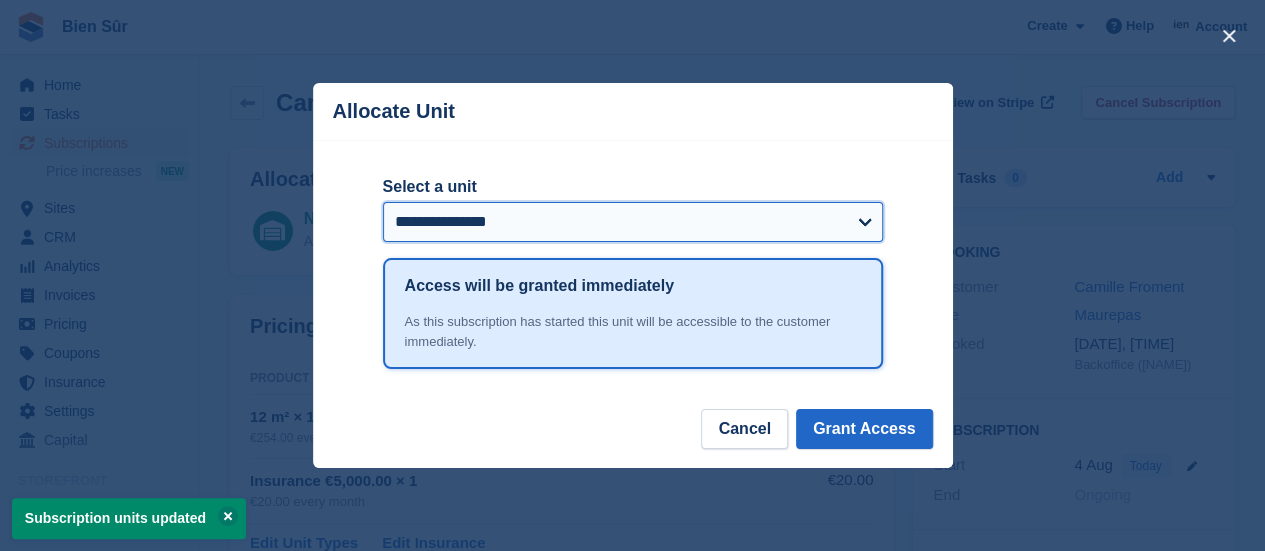 click on "**********" at bounding box center [633, 222] 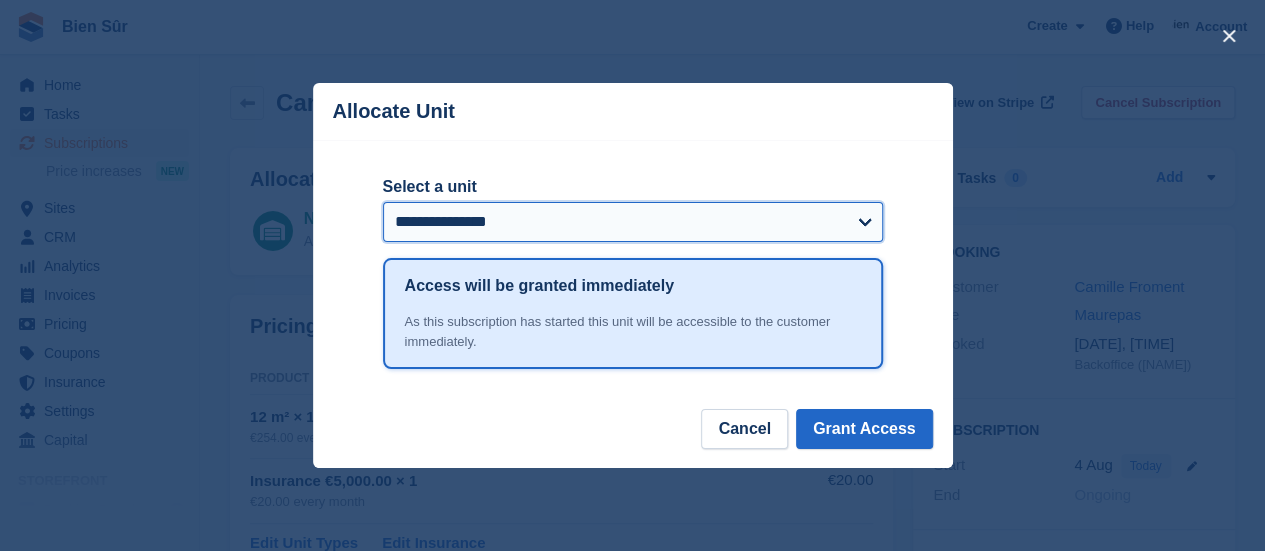 select on "*****" 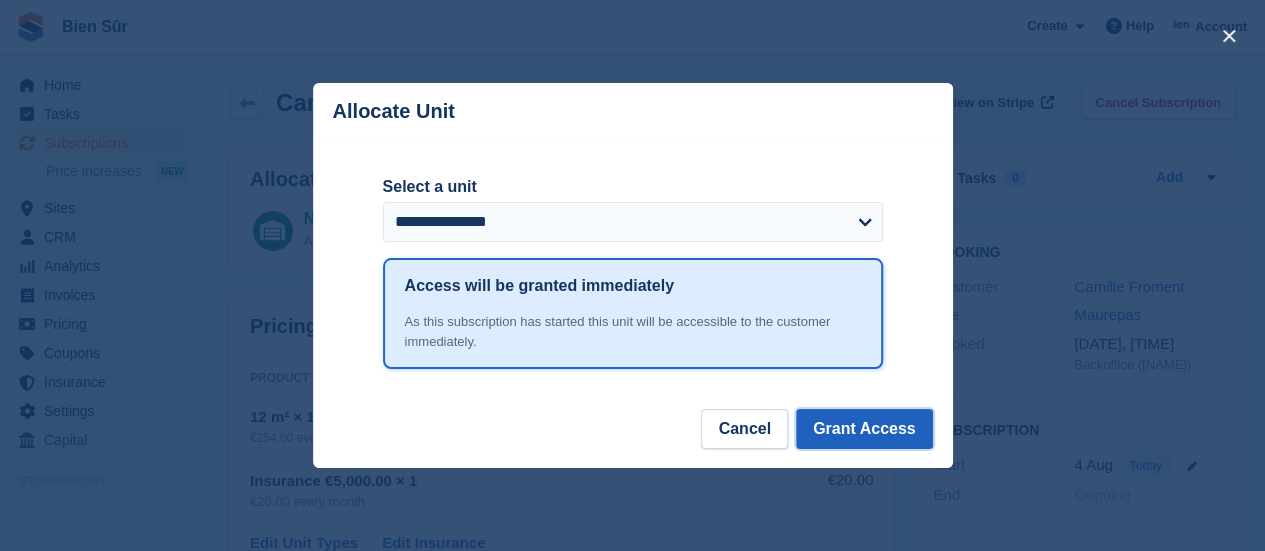 click on "Grant Access" at bounding box center [864, 429] 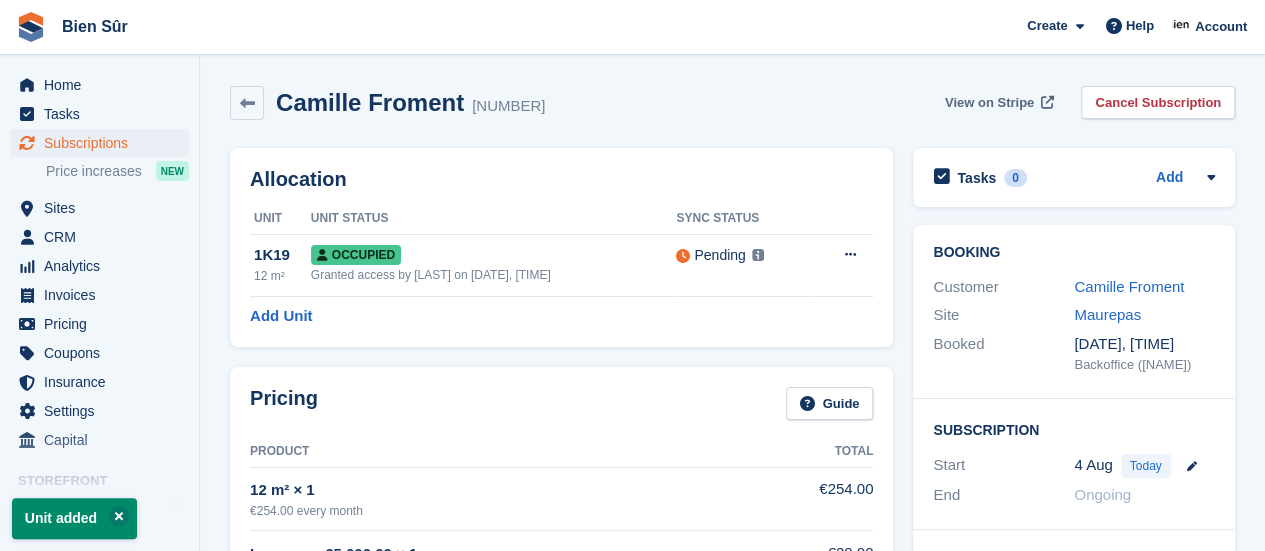 click on "View on Stripe" at bounding box center [989, 103] 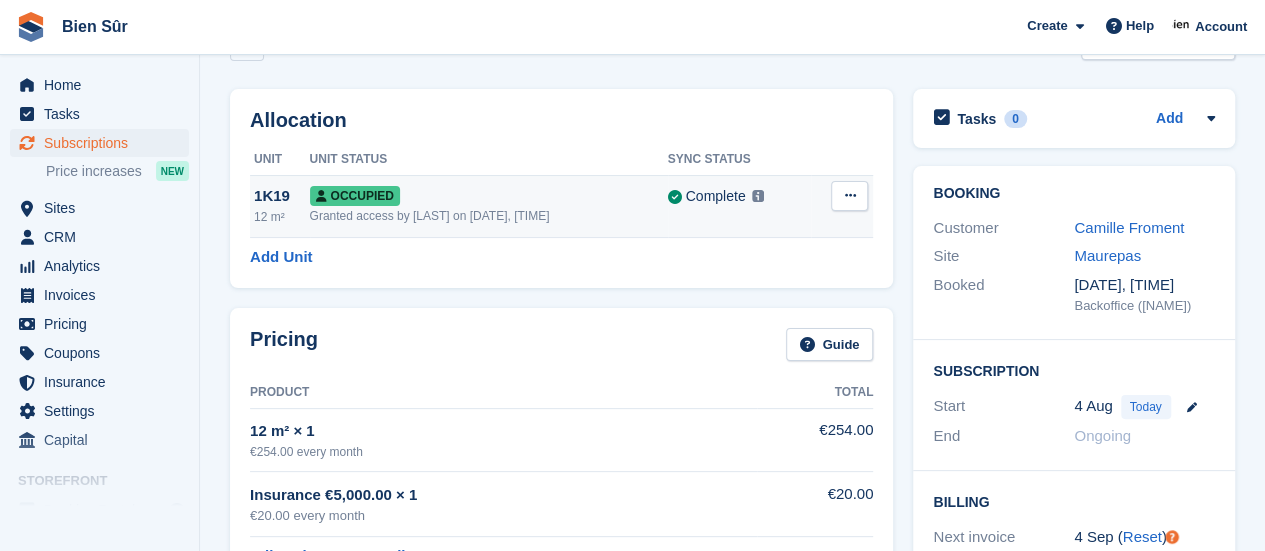 scroll, scrollTop: 100, scrollLeft: 0, axis: vertical 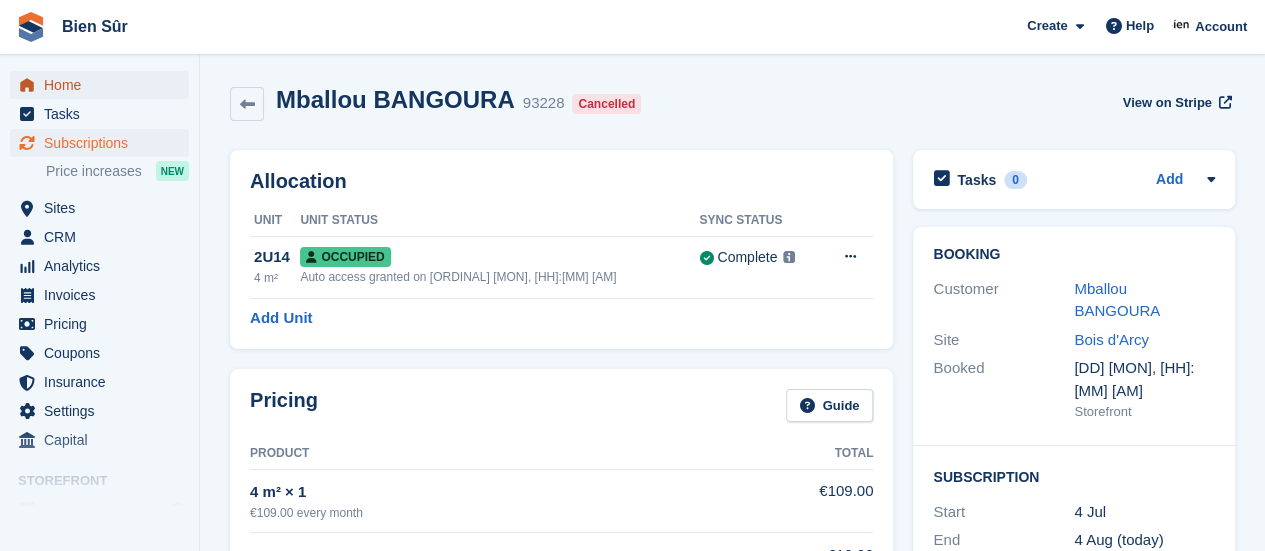 click on "Home" at bounding box center [104, 85] 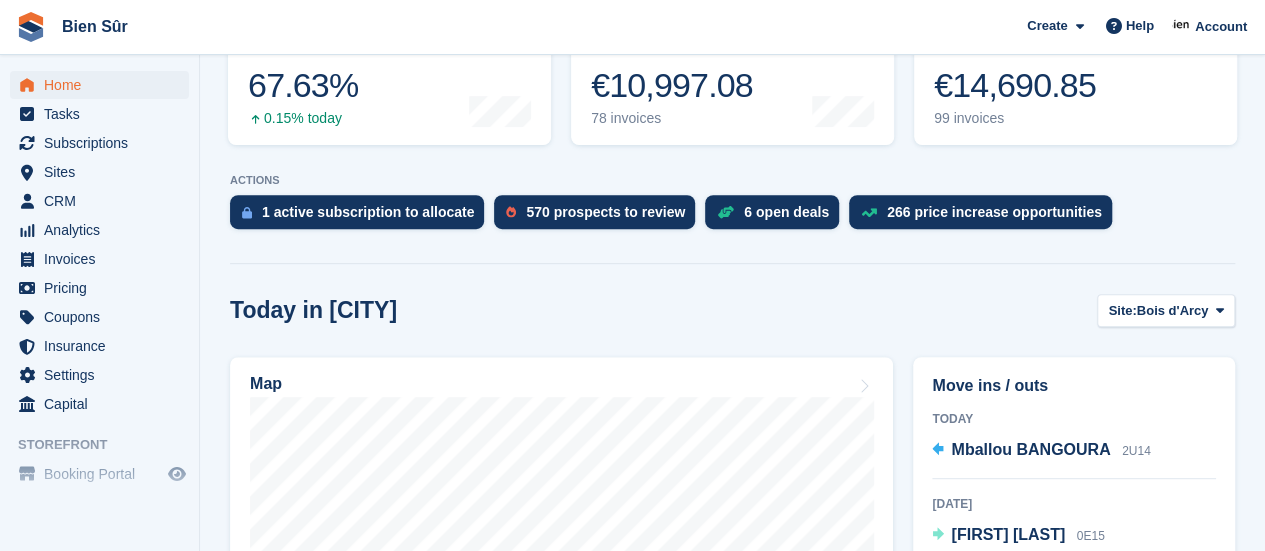 scroll, scrollTop: 400, scrollLeft: 0, axis: vertical 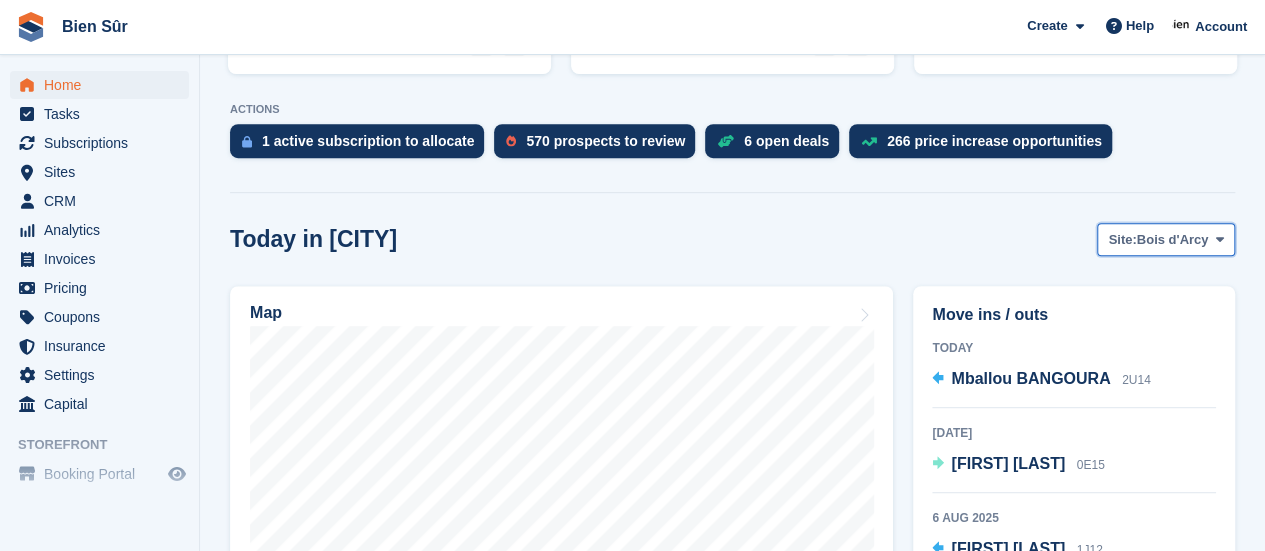 click on "Bois d'Arcy" at bounding box center (1173, 240) 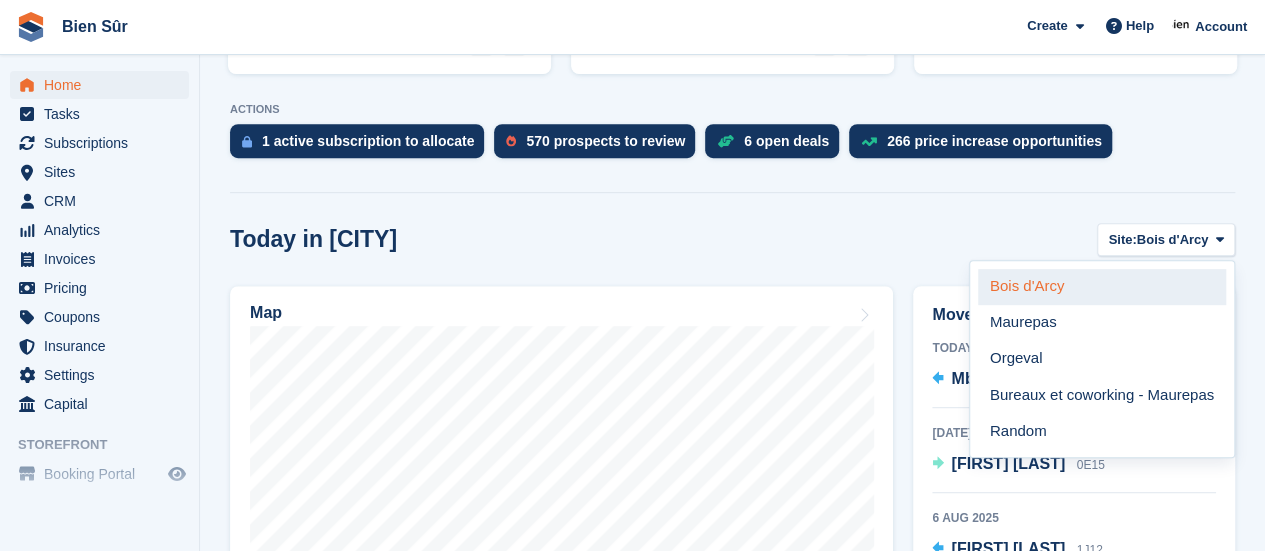 click on "Bois d'Arcy" at bounding box center [1102, 287] 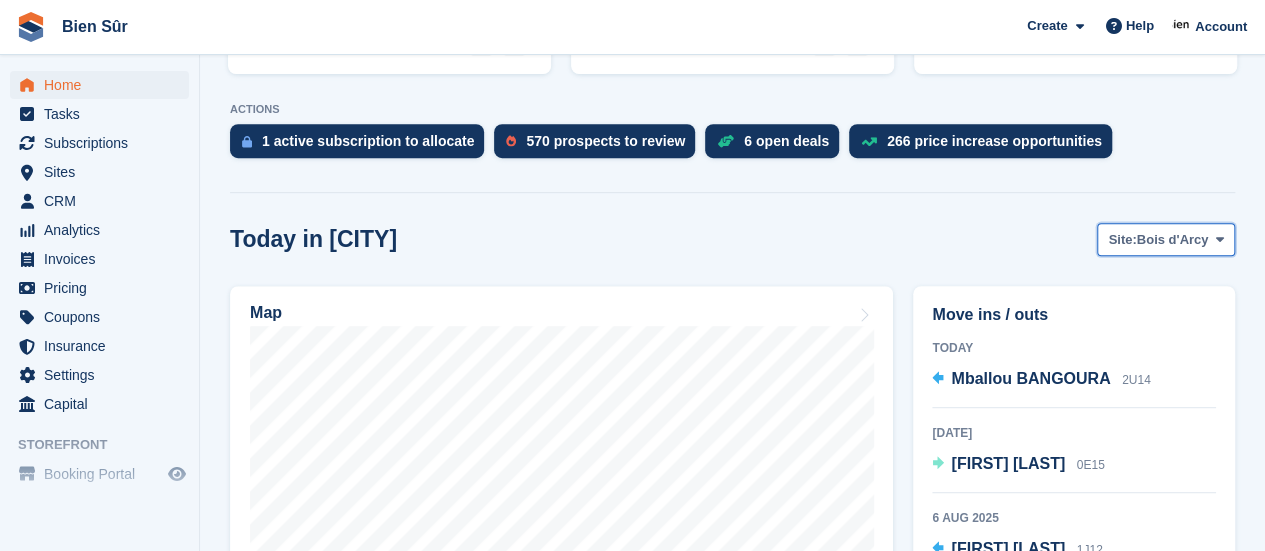 click on "Site:
Bois d'Arcy" at bounding box center [1166, 239] 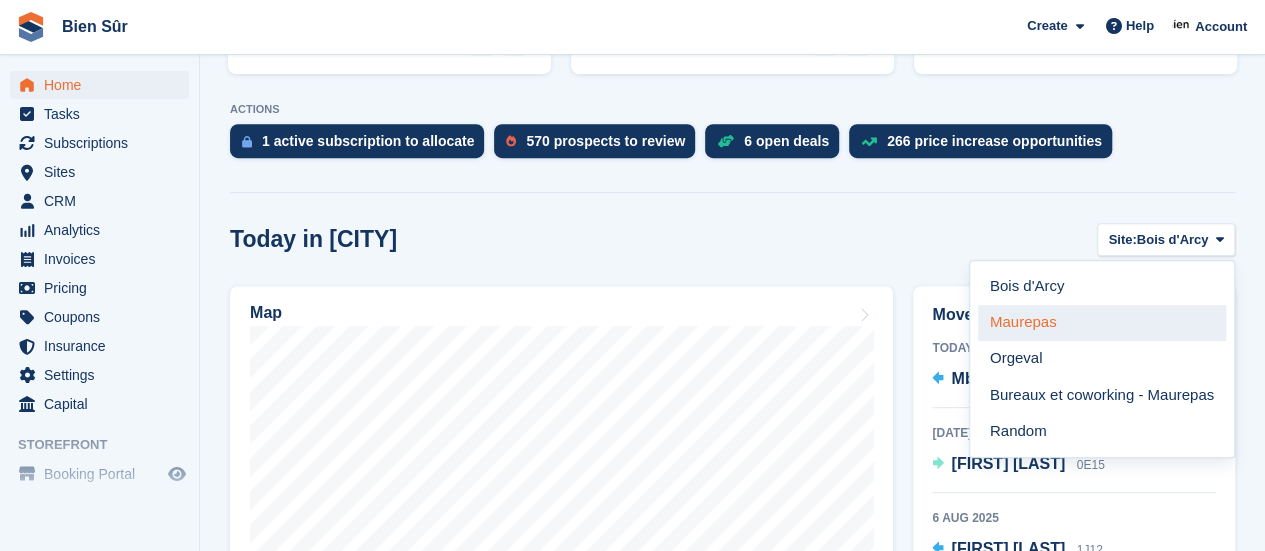 click on "Maurepas" at bounding box center [1102, 323] 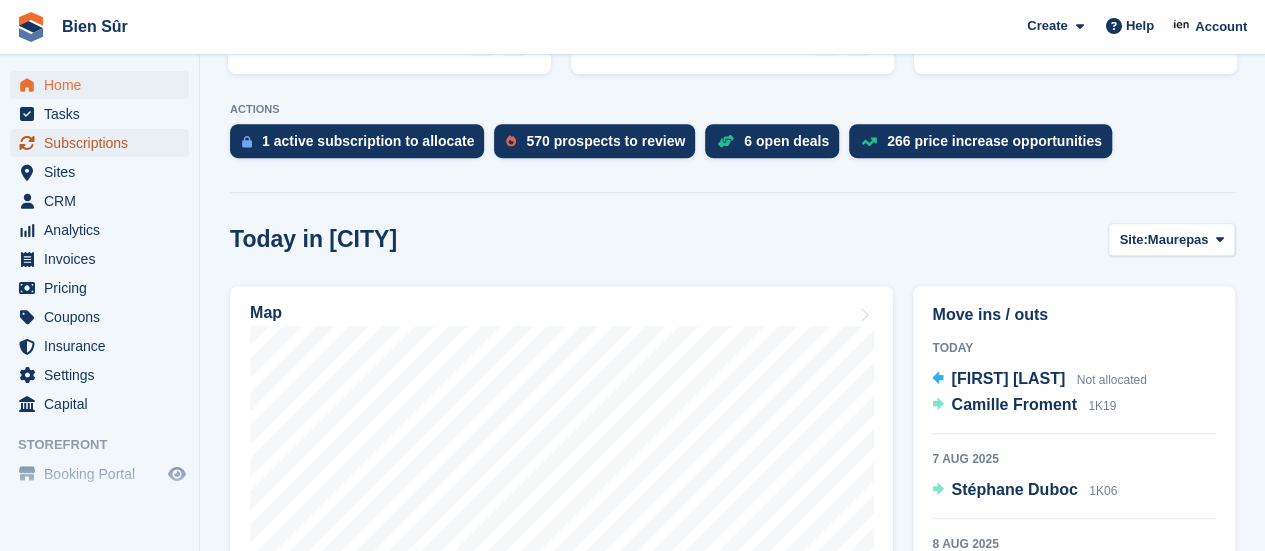 click on "Subscriptions" at bounding box center (104, 143) 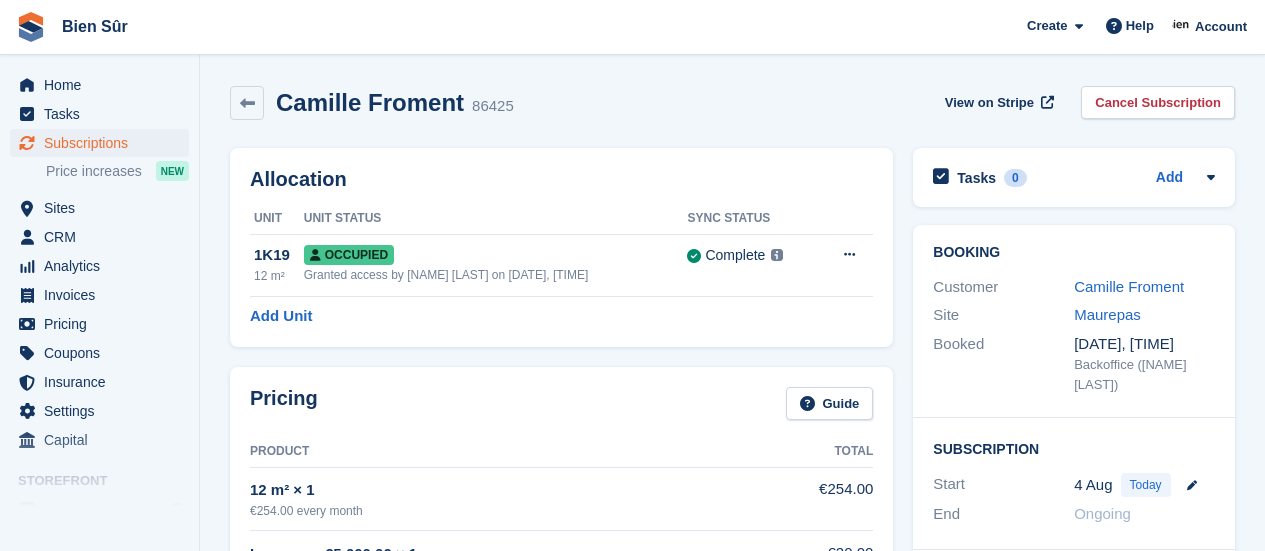 scroll, scrollTop: 0, scrollLeft: 0, axis: both 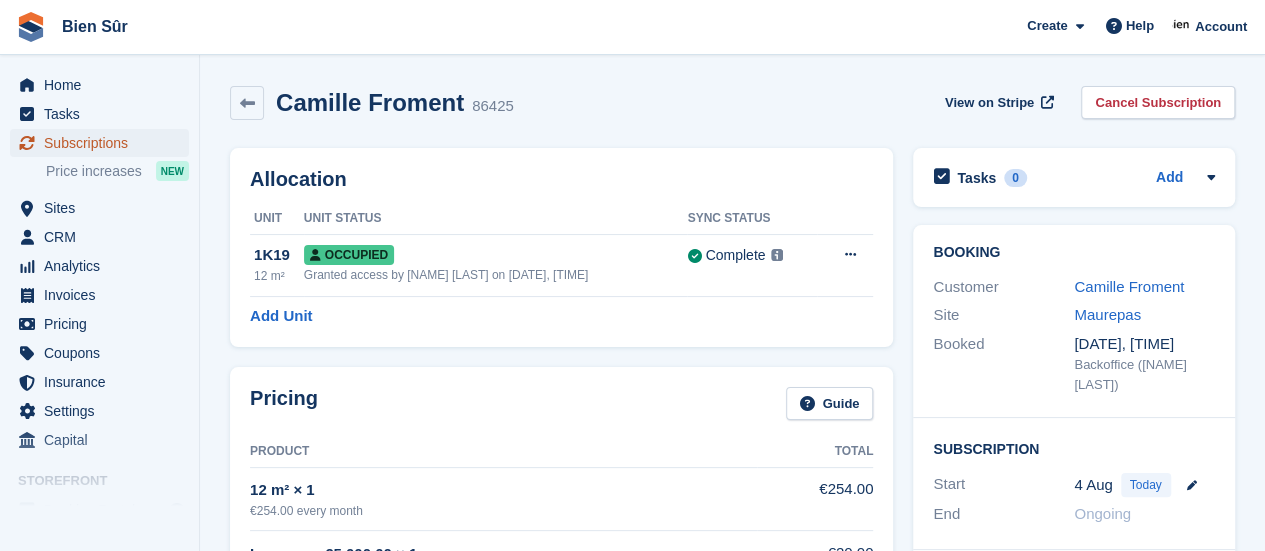 click on "Subscriptions" at bounding box center (104, 143) 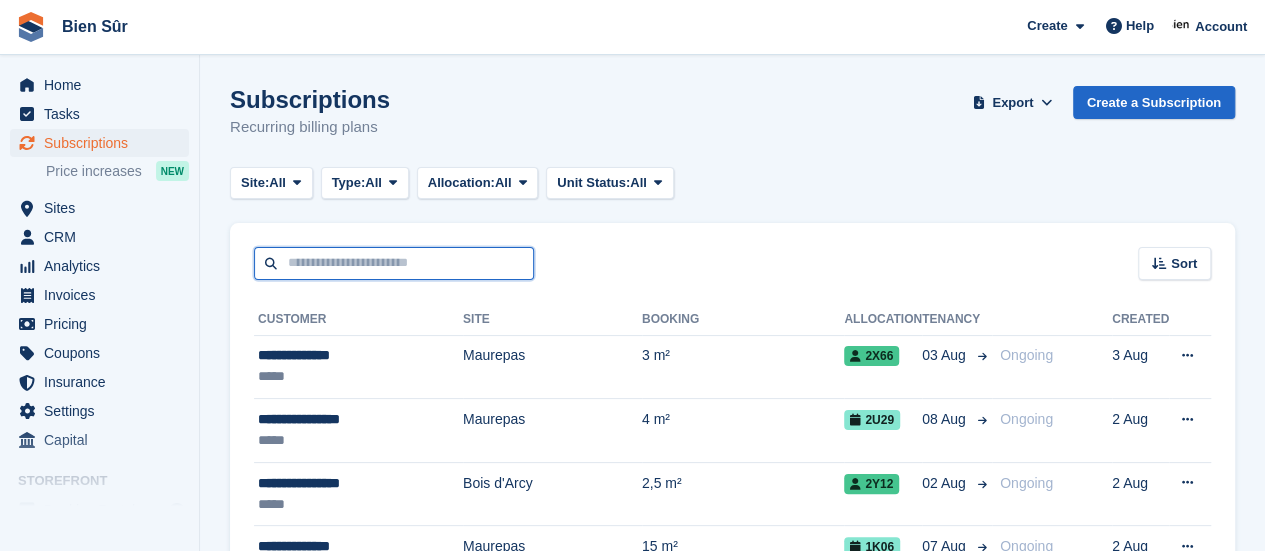 click at bounding box center [394, 263] 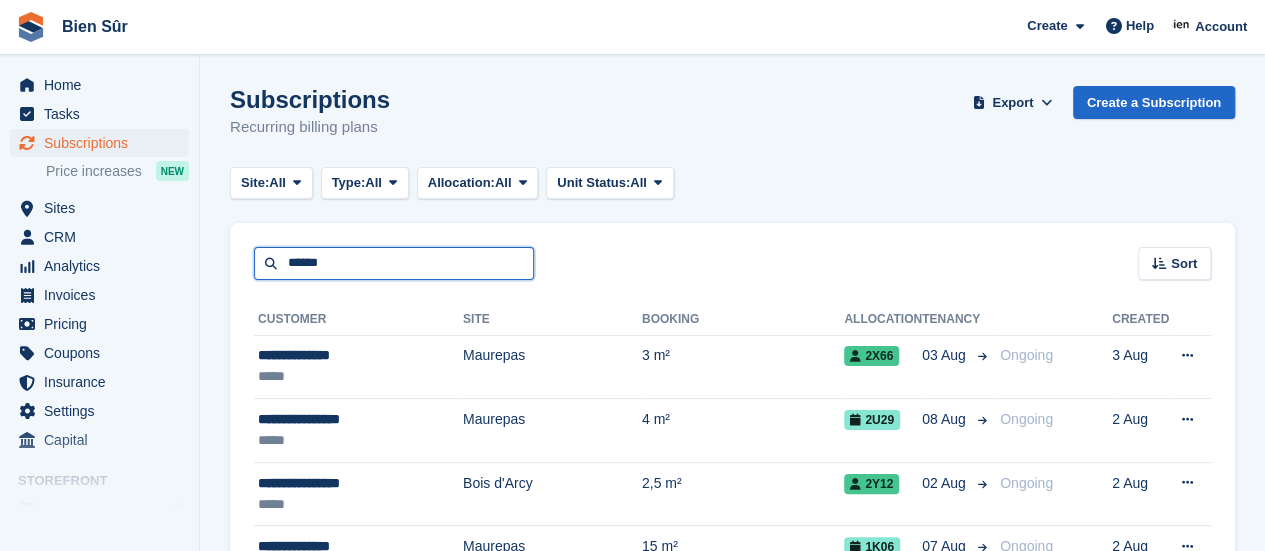 type on "******" 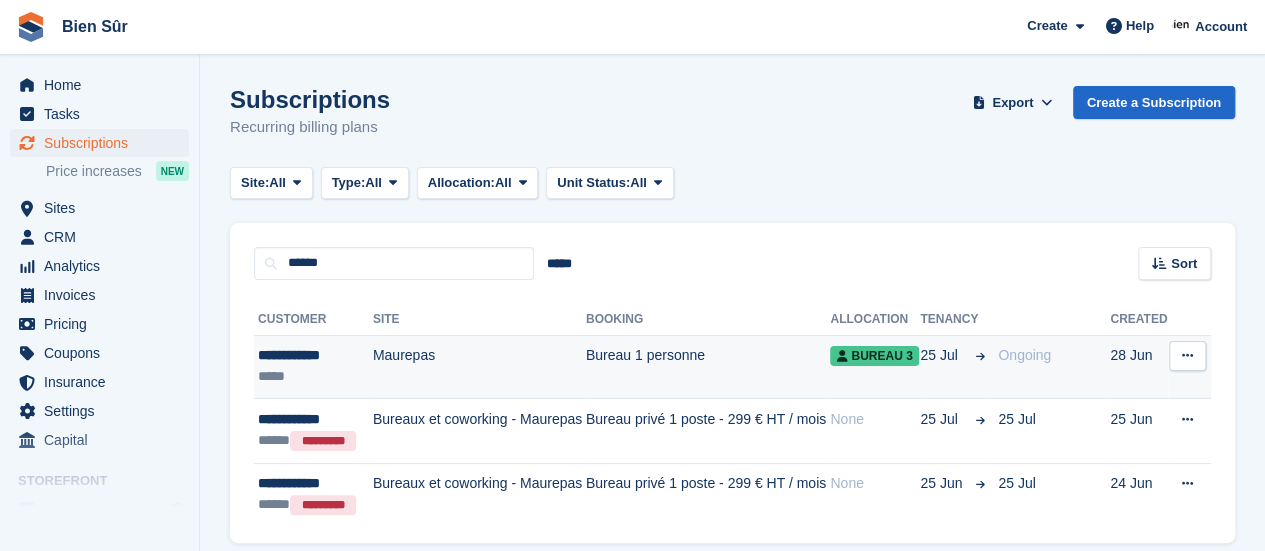 click on "Maurepas" at bounding box center (479, 367) 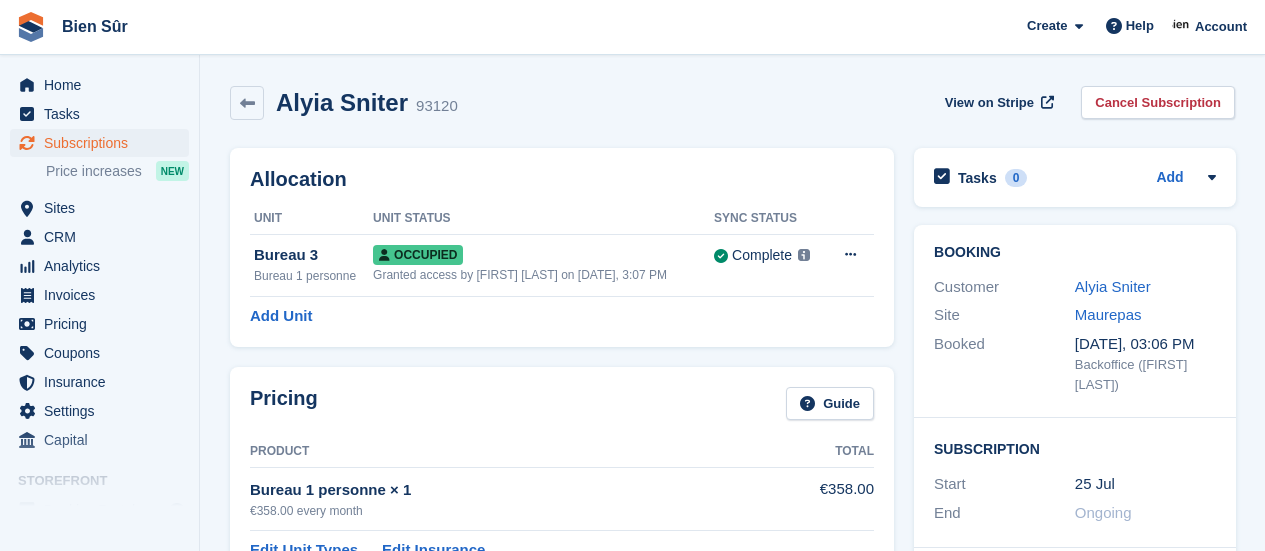 scroll, scrollTop: 0, scrollLeft: 0, axis: both 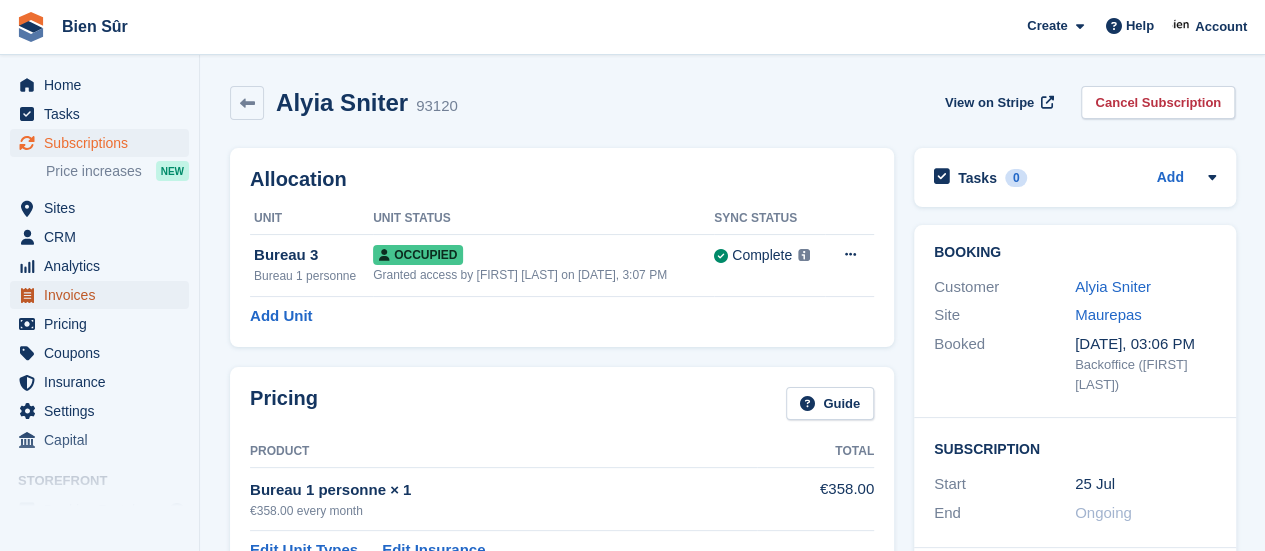 click on "Invoices" at bounding box center (104, 295) 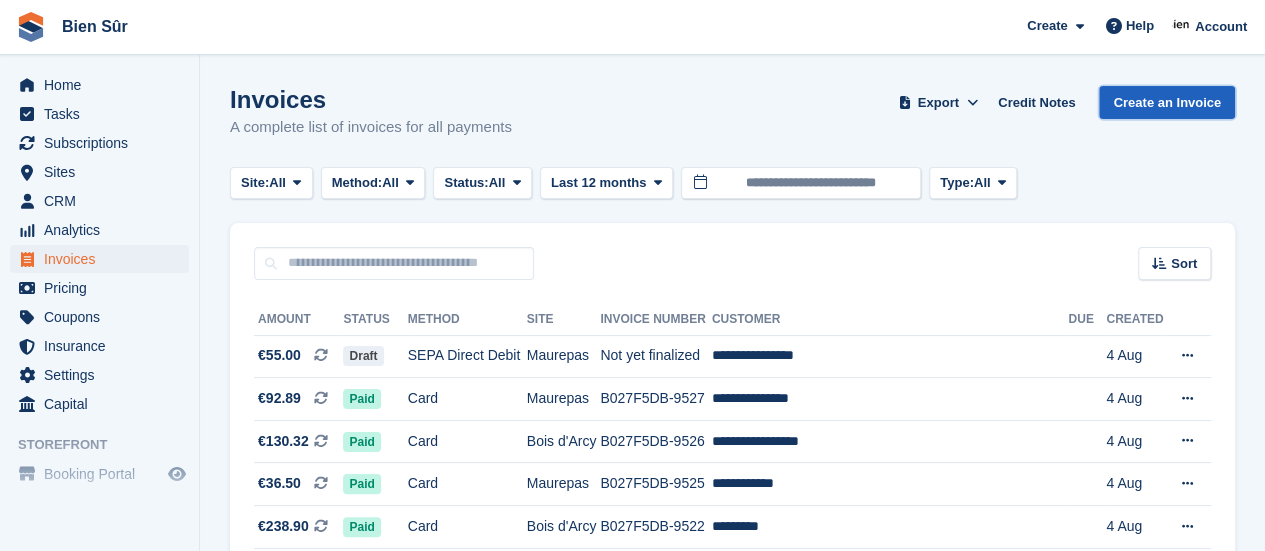click on "Create an Invoice" at bounding box center [1167, 102] 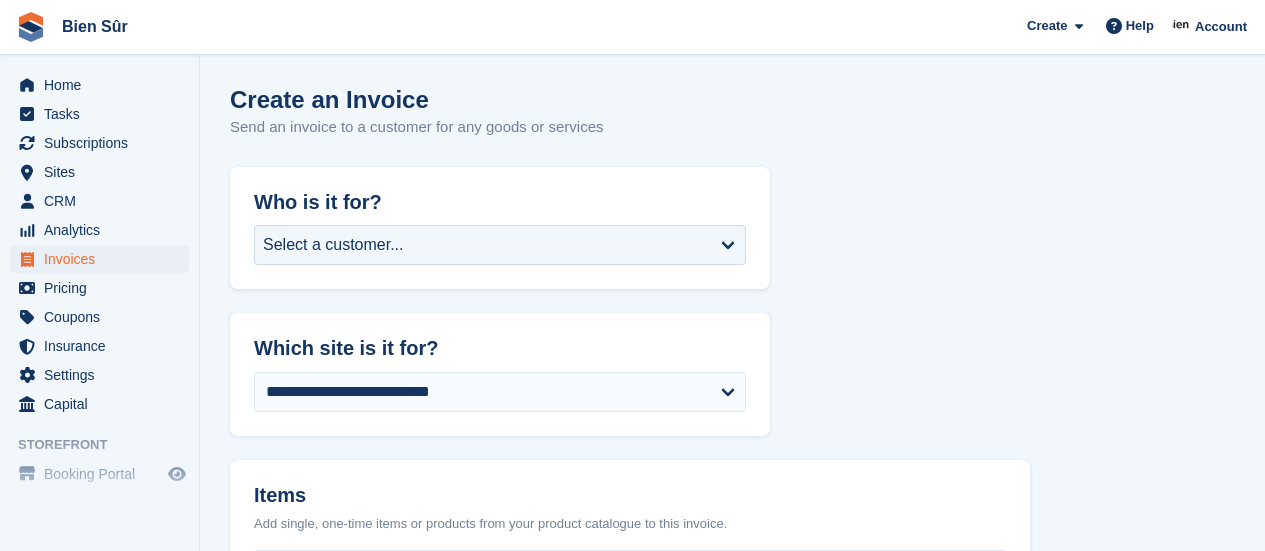 scroll, scrollTop: 0, scrollLeft: 0, axis: both 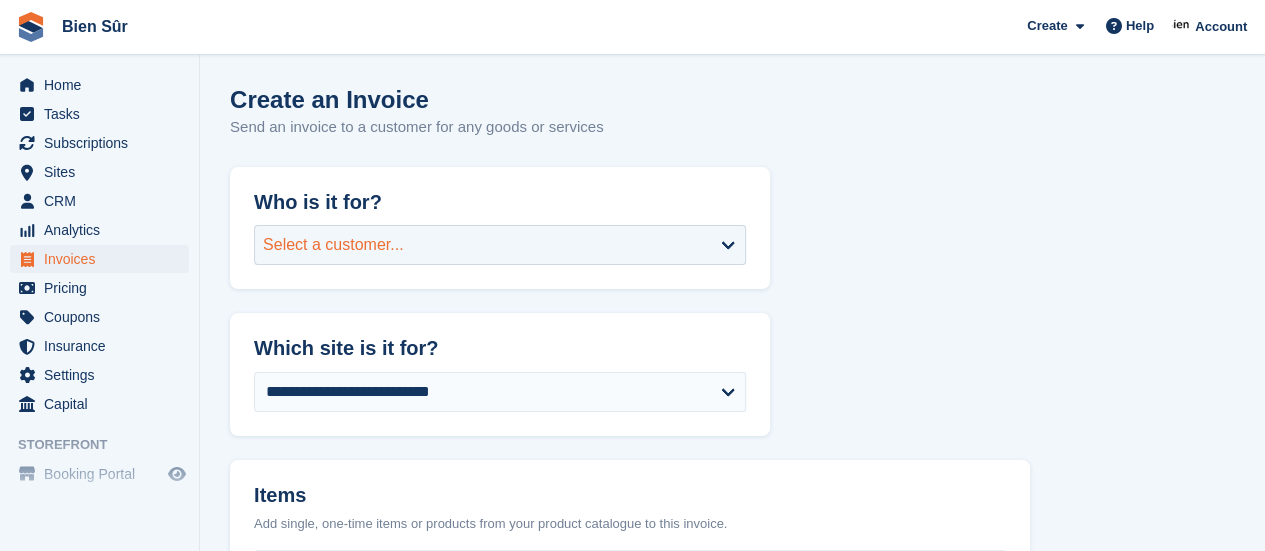 click on "Select a customer..." at bounding box center [500, 245] 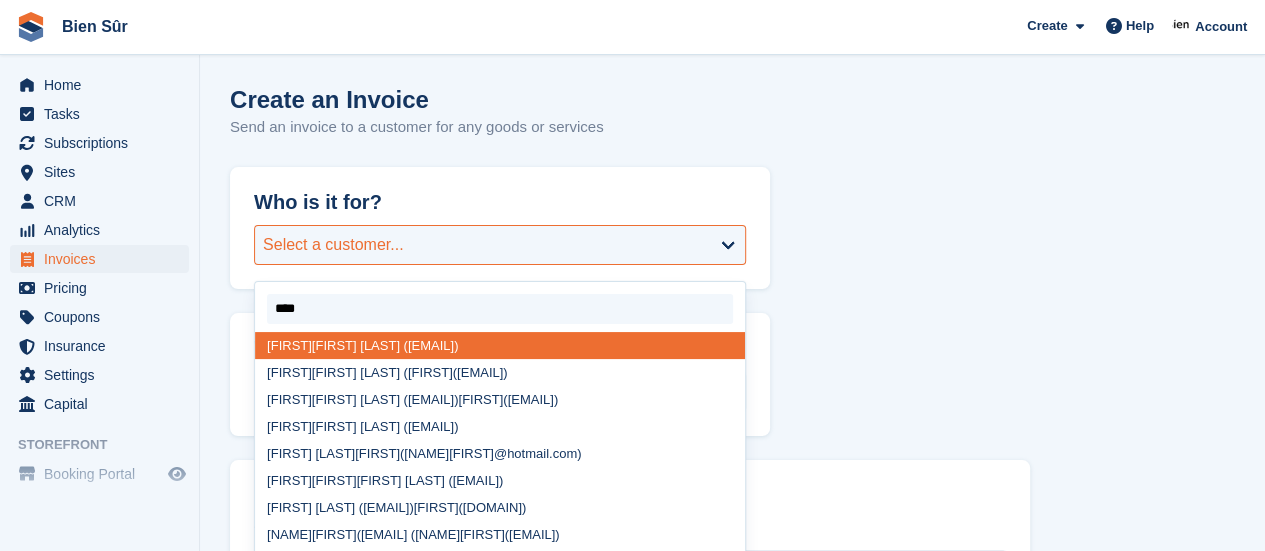 type on "*****" 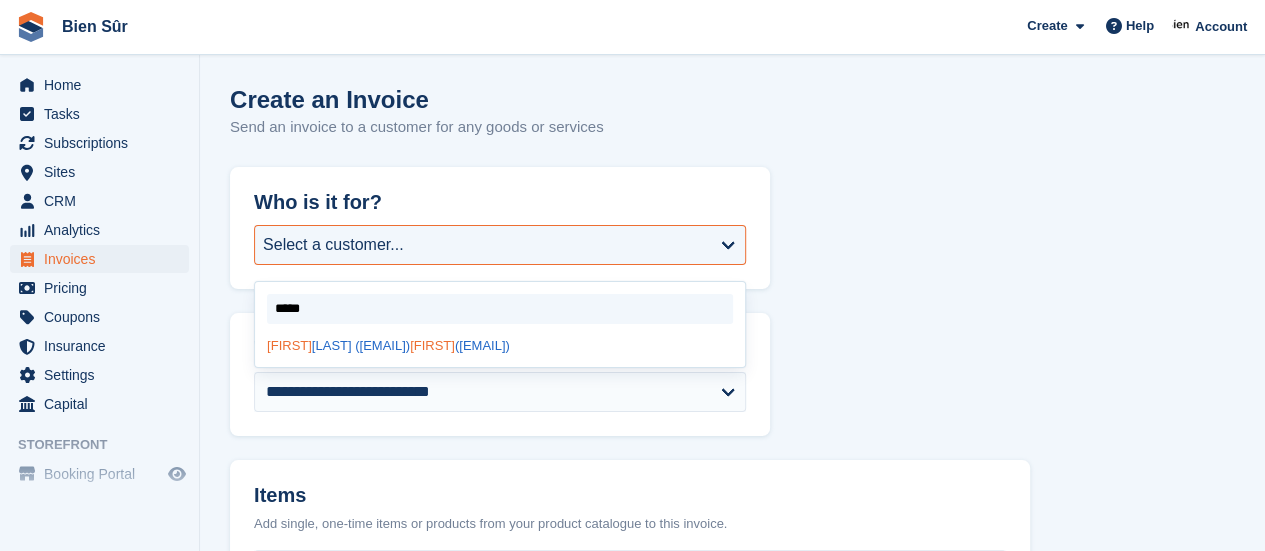 click on "yanis" 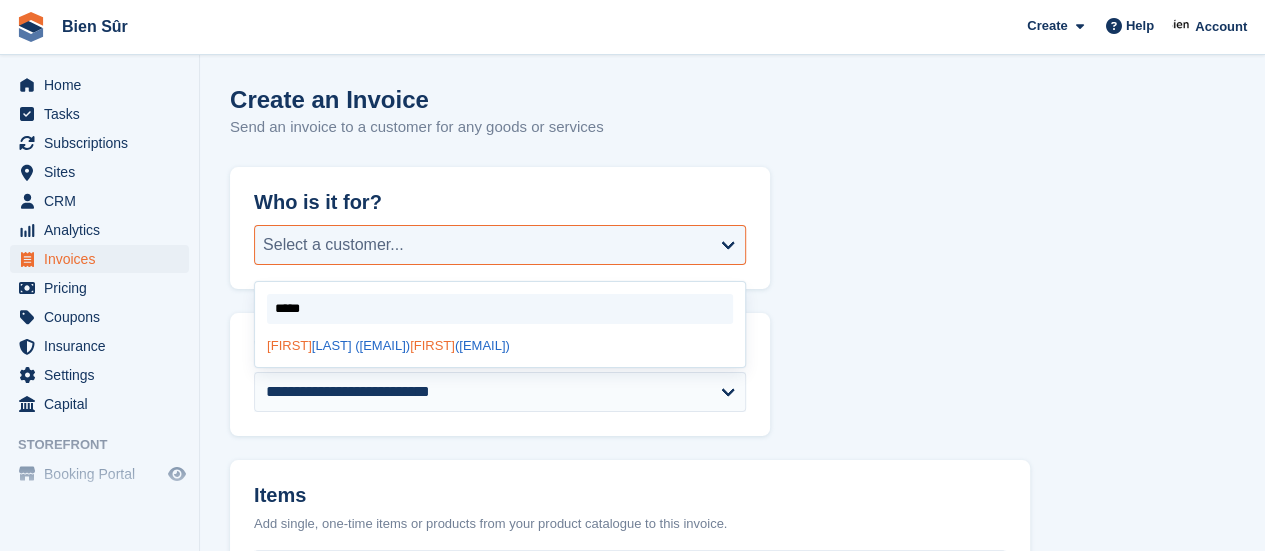 select on "*****" 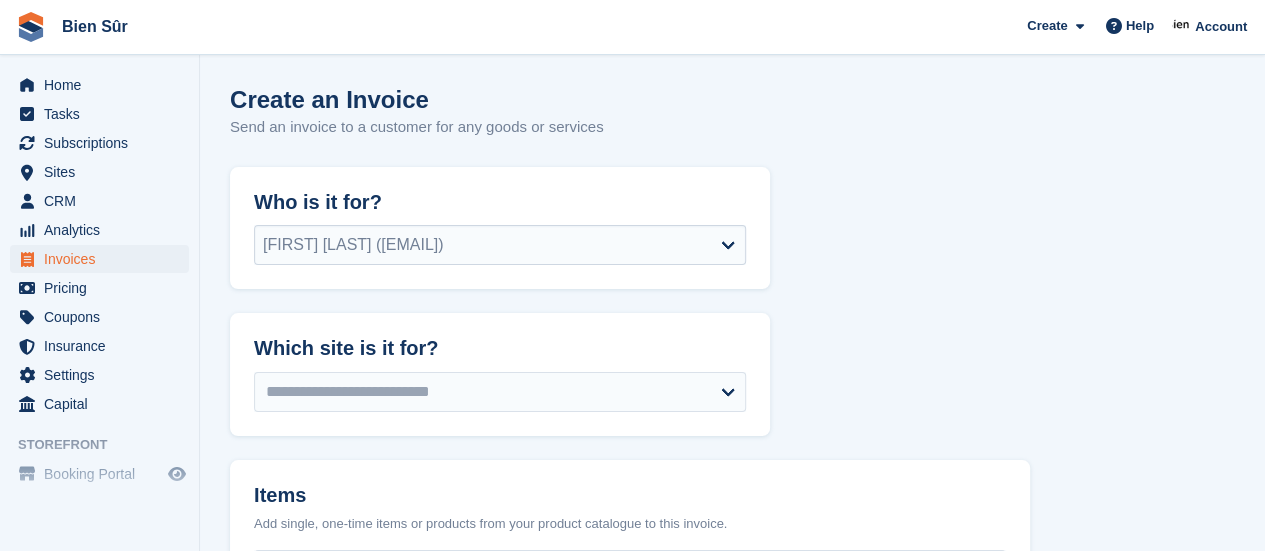 select on "*****" 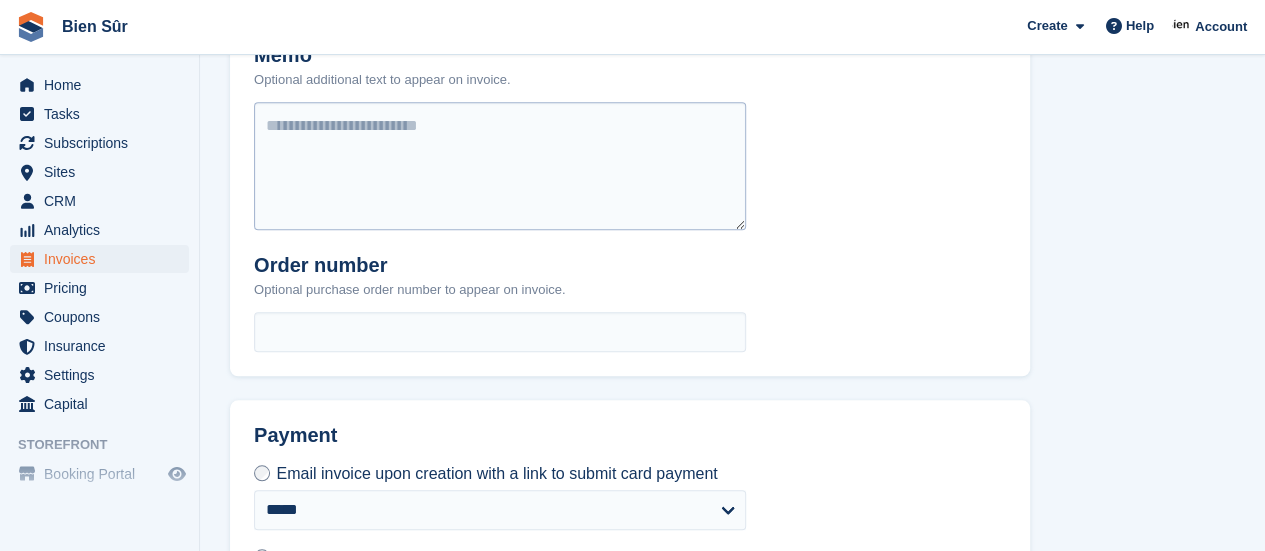 scroll, scrollTop: 600, scrollLeft: 0, axis: vertical 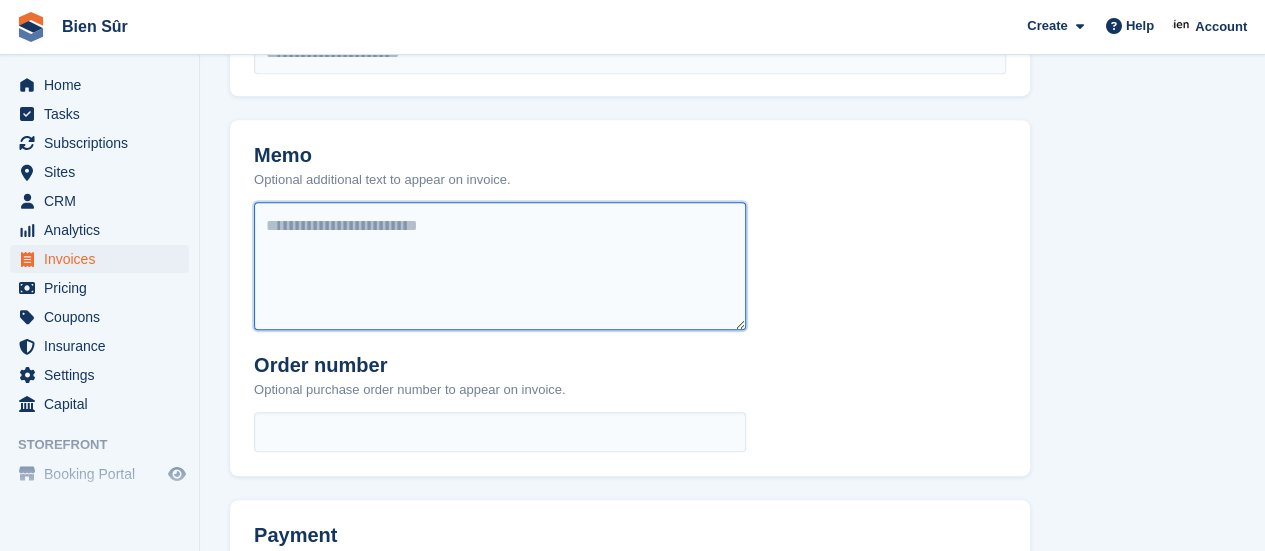 click at bounding box center (500, 266) 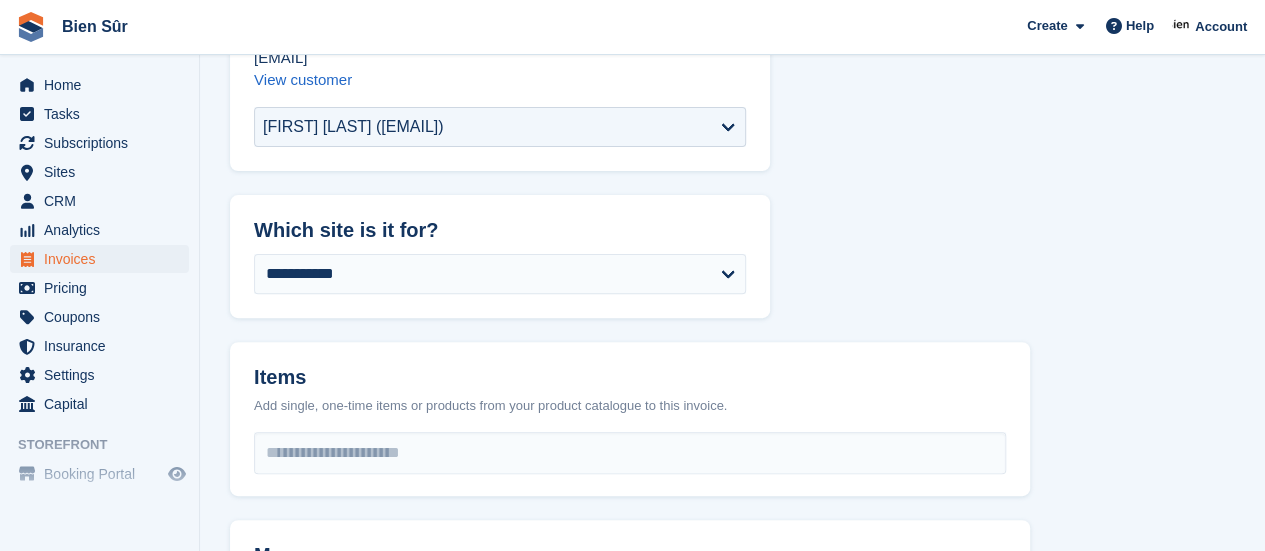 scroll, scrollTop: 300, scrollLeft: 0, axis: vertical 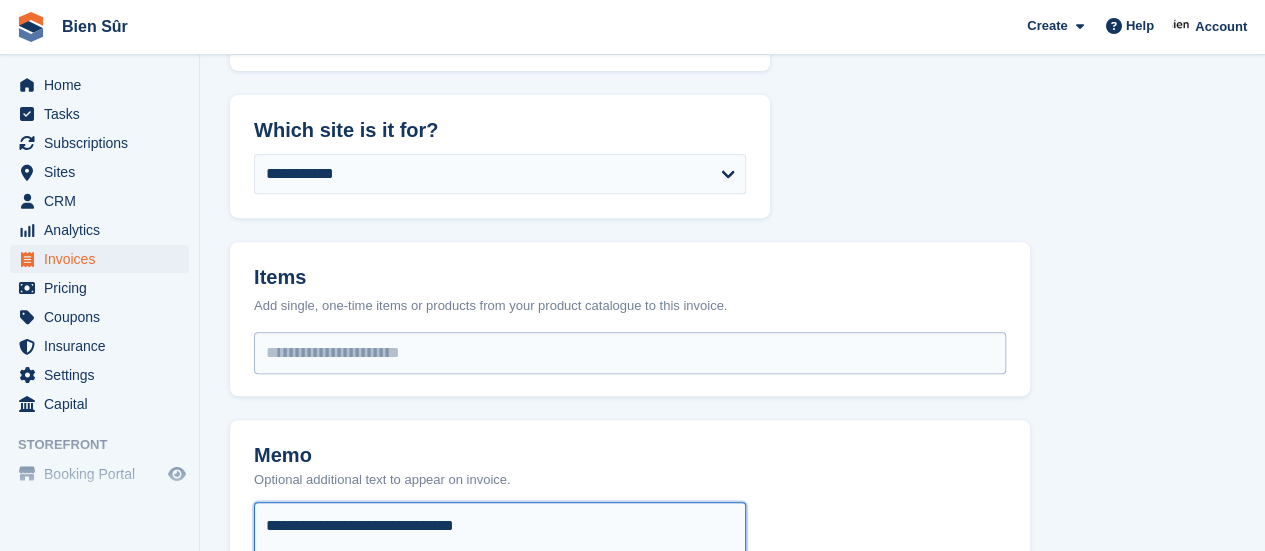 click at bounding box center [630, 353] 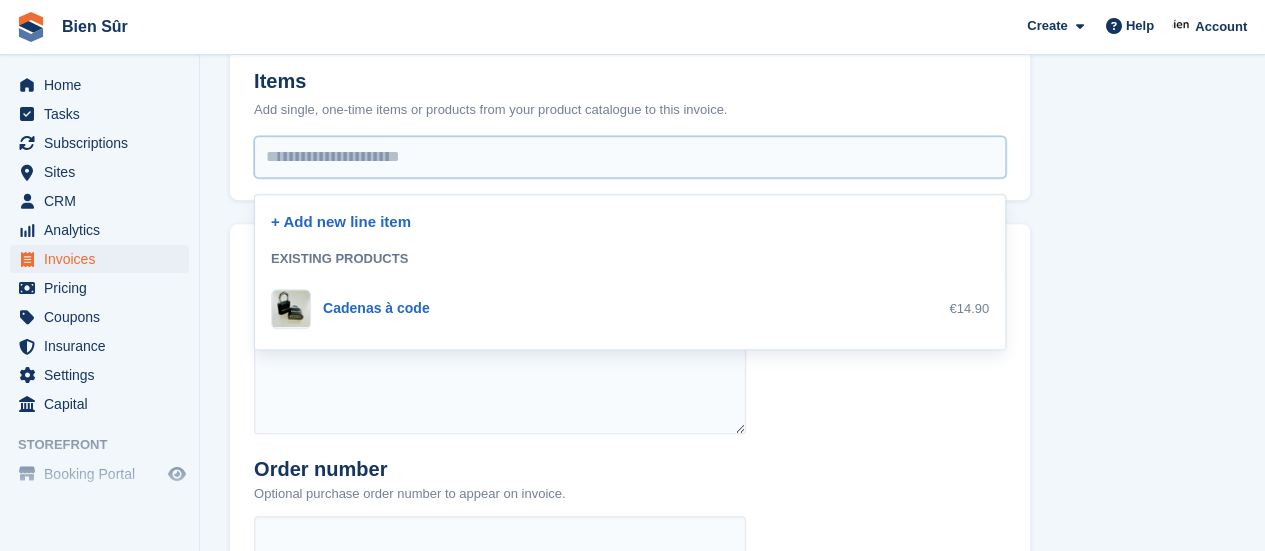 scroll, scrollTop: 500, scrollLeft: 0, axis: vertical 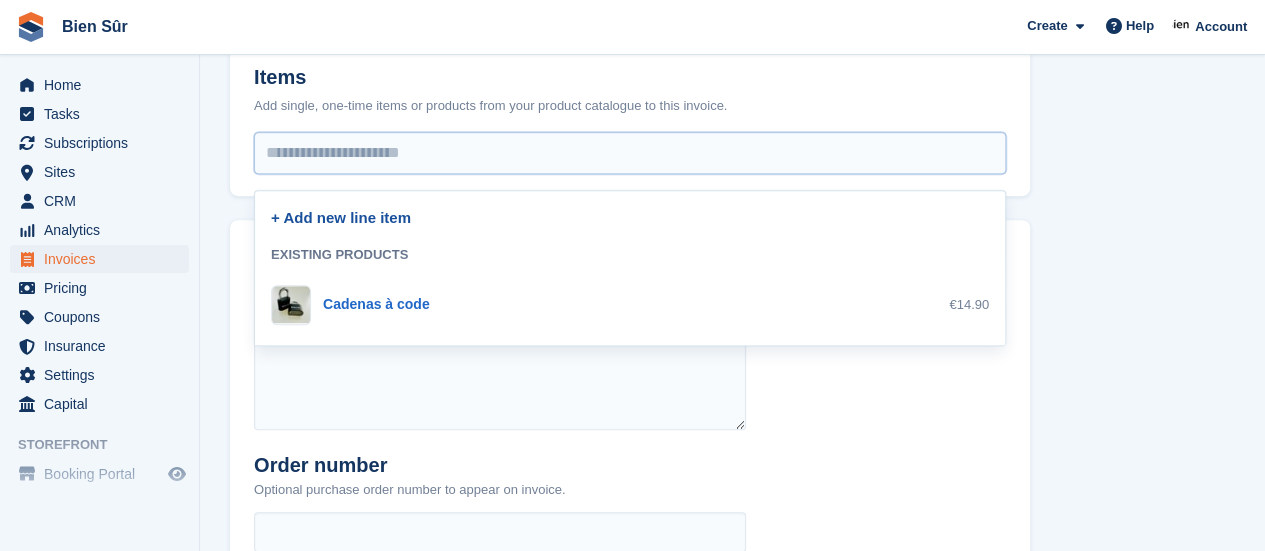 click on "+ Add new line item" at bounding box center [341, 217] 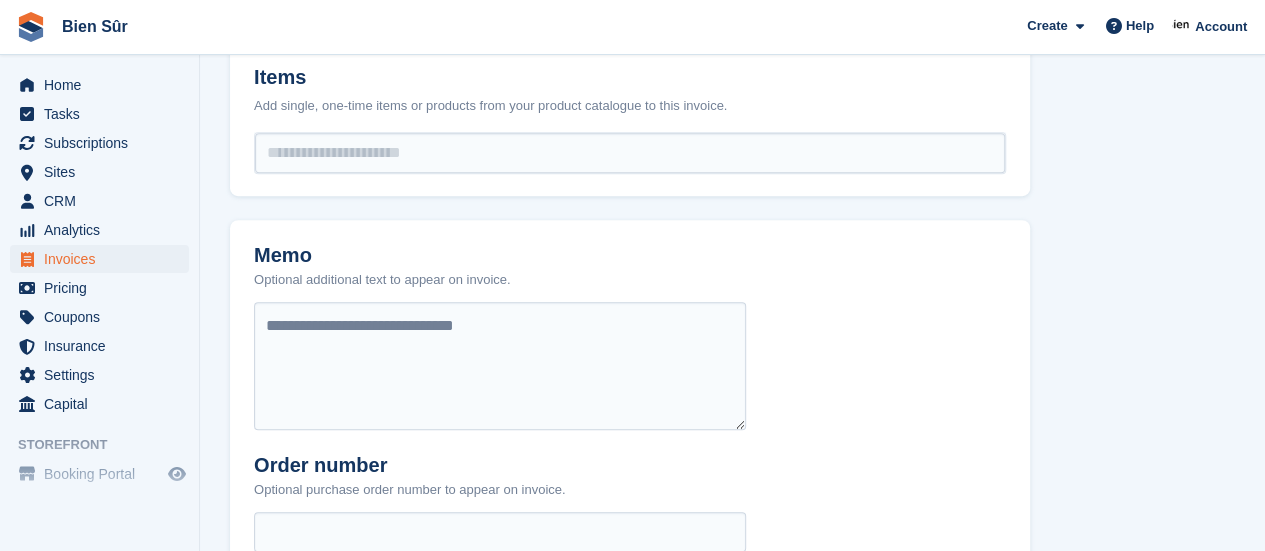 select on "*****" 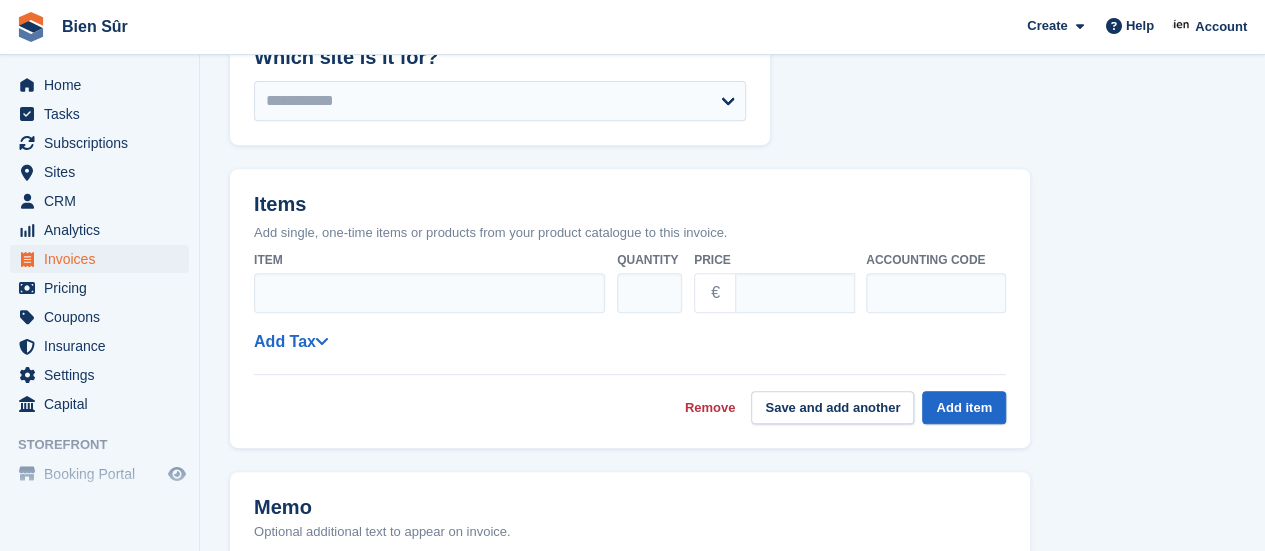 scroll, scrollTop: 400, scrollLeft: 0, axis: vertical 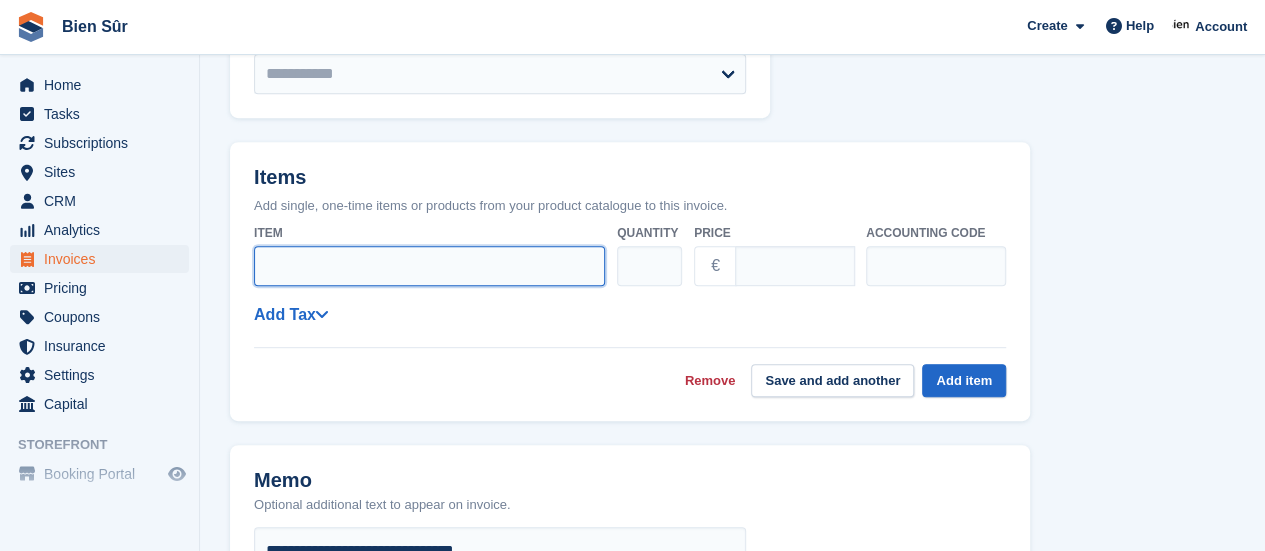 click on "Item" at bounding box center [429, 266] 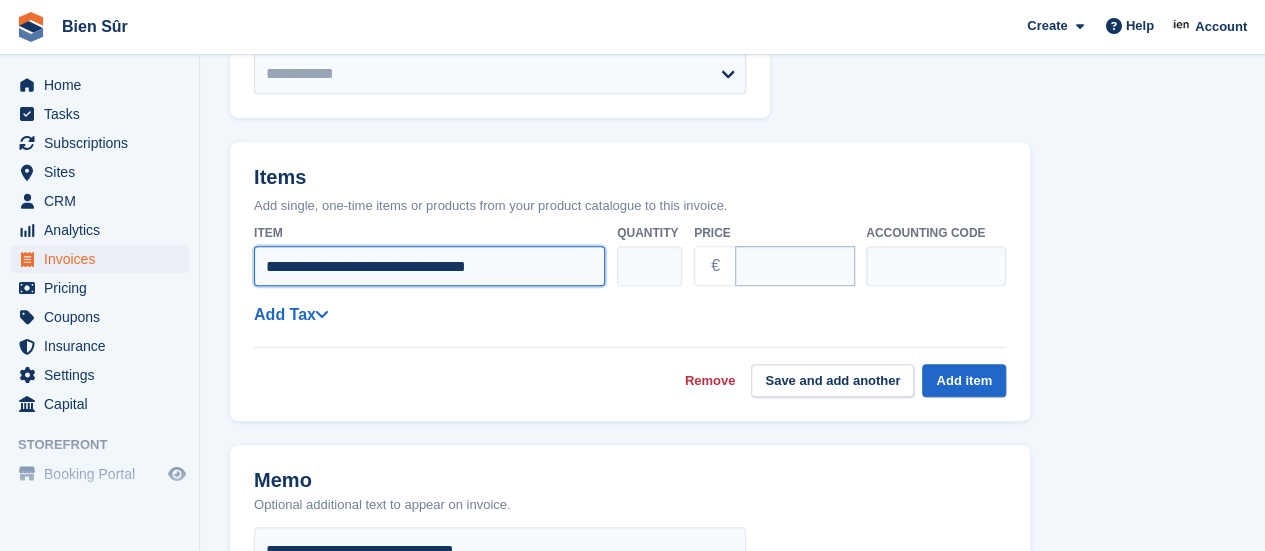 type on "**********" 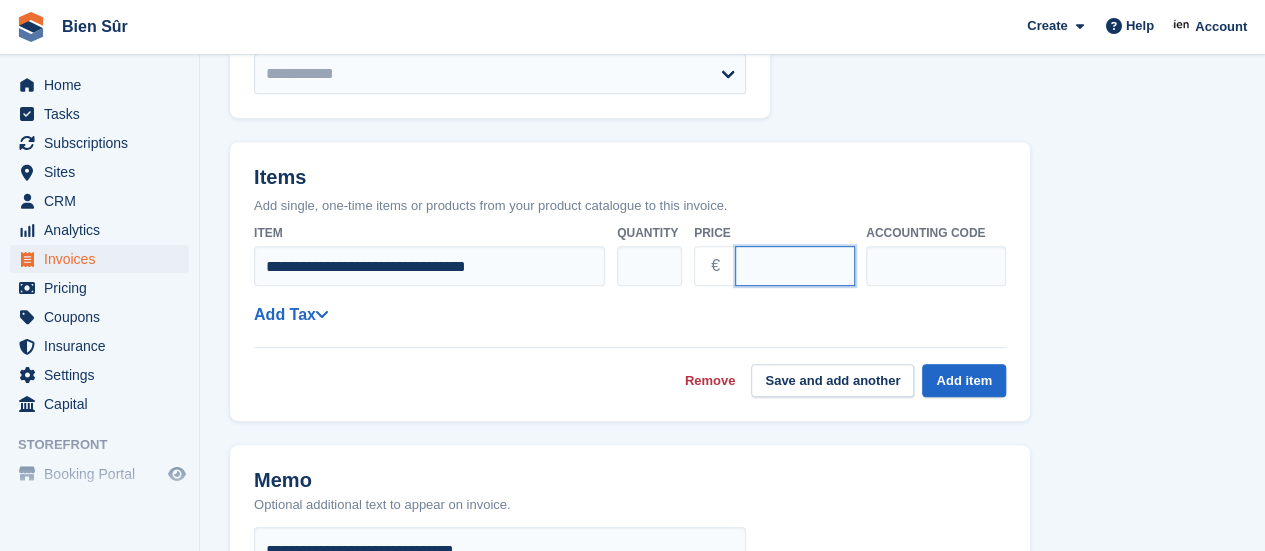 click on "****" at bounding box center [795, 266] 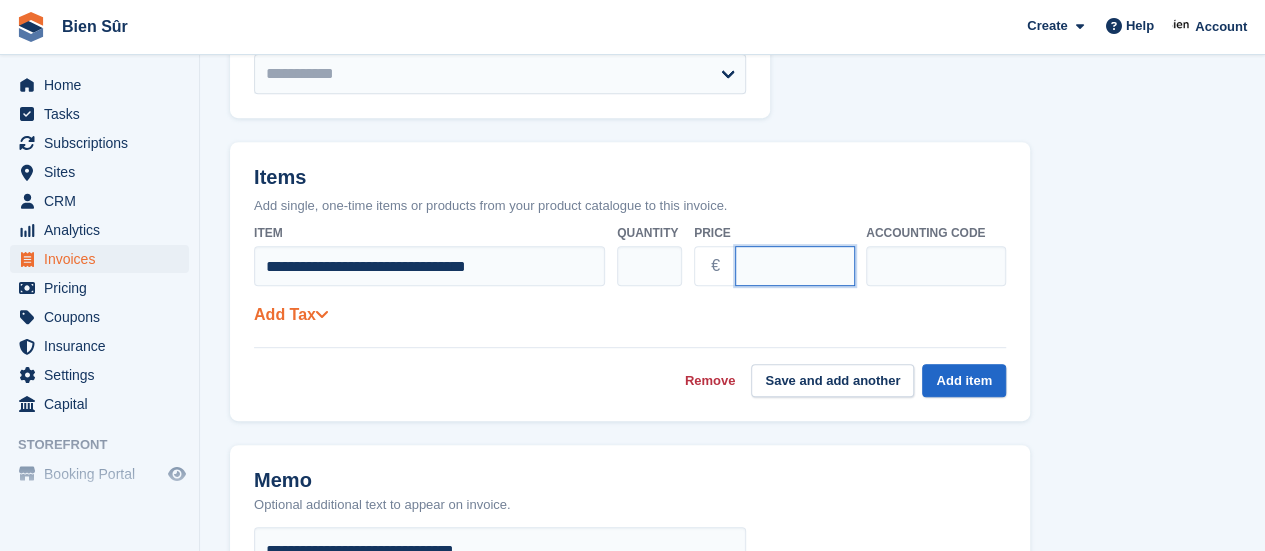 type on "***" 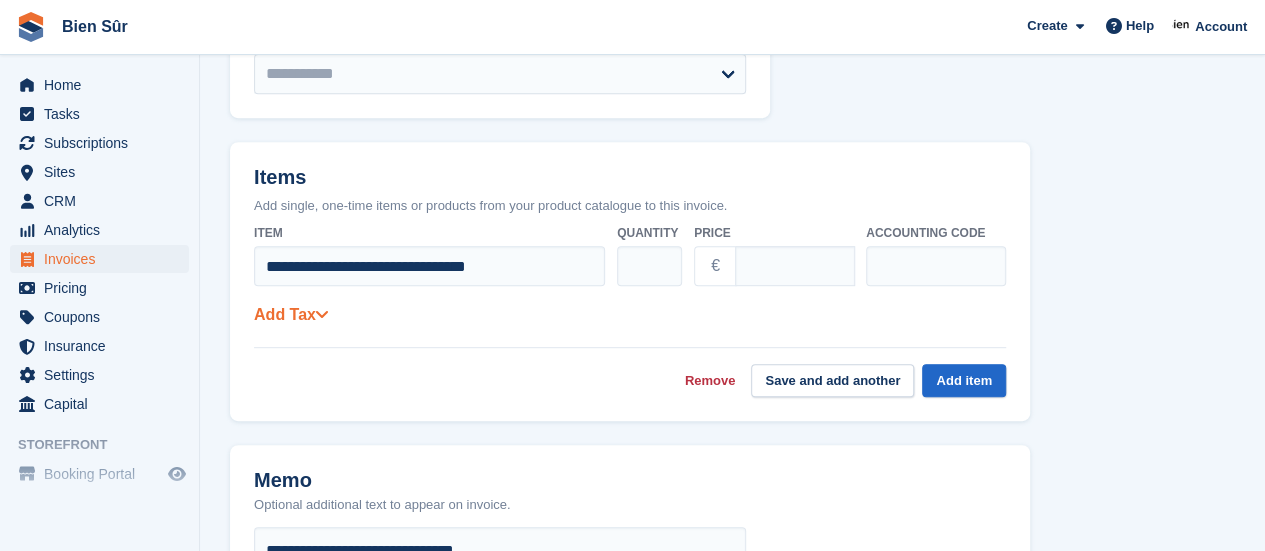 click at bounding box center (322, 314) 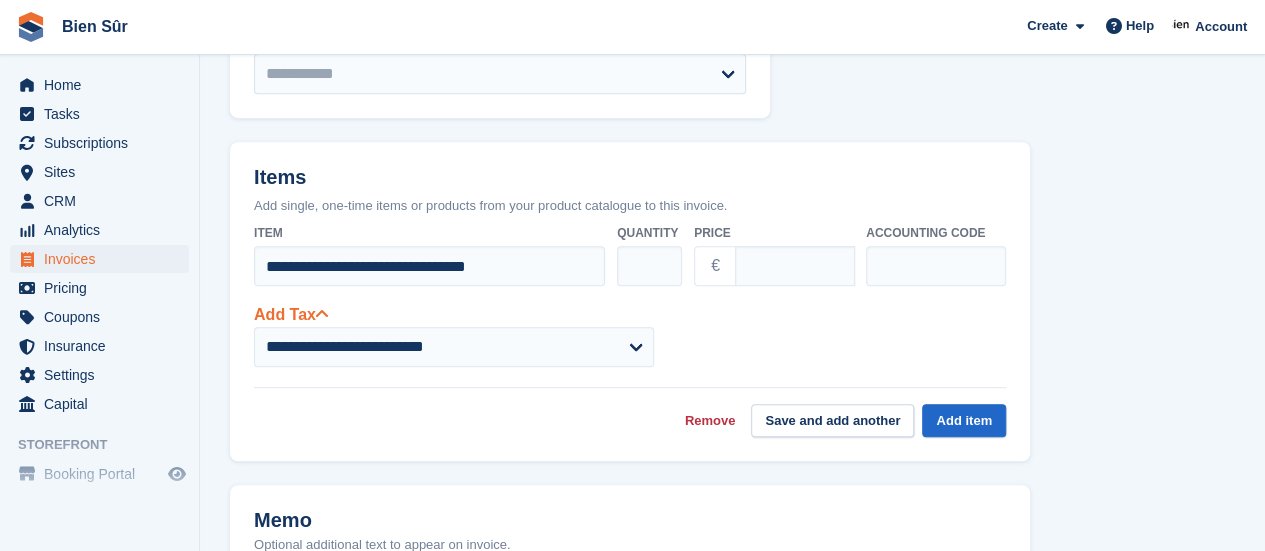 select on "*****" 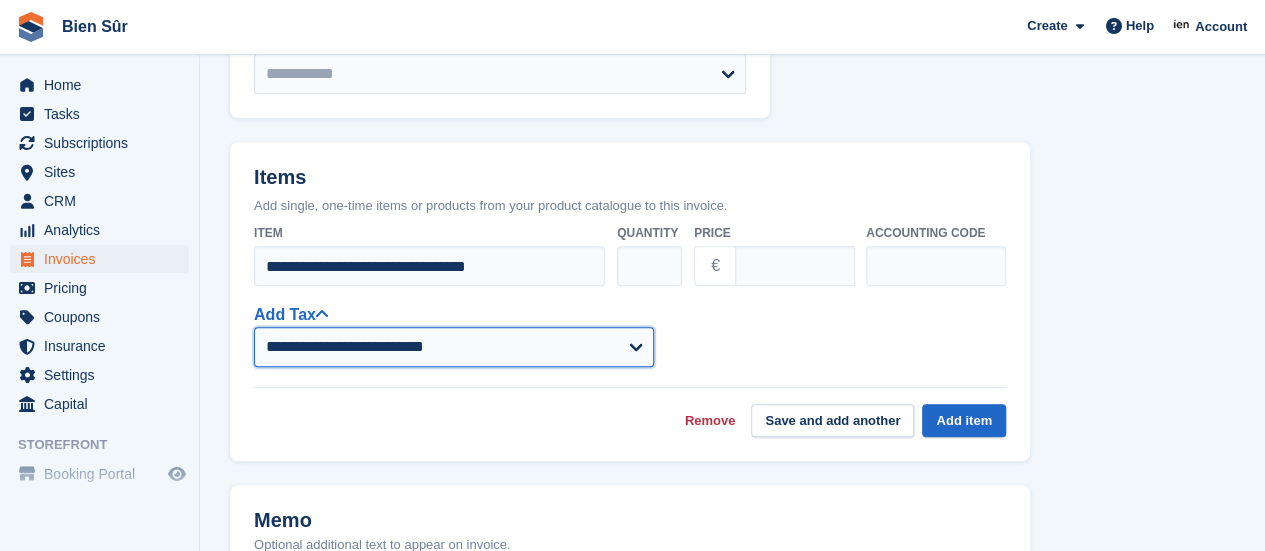 click on "**********" at bounding box center (454, 347) 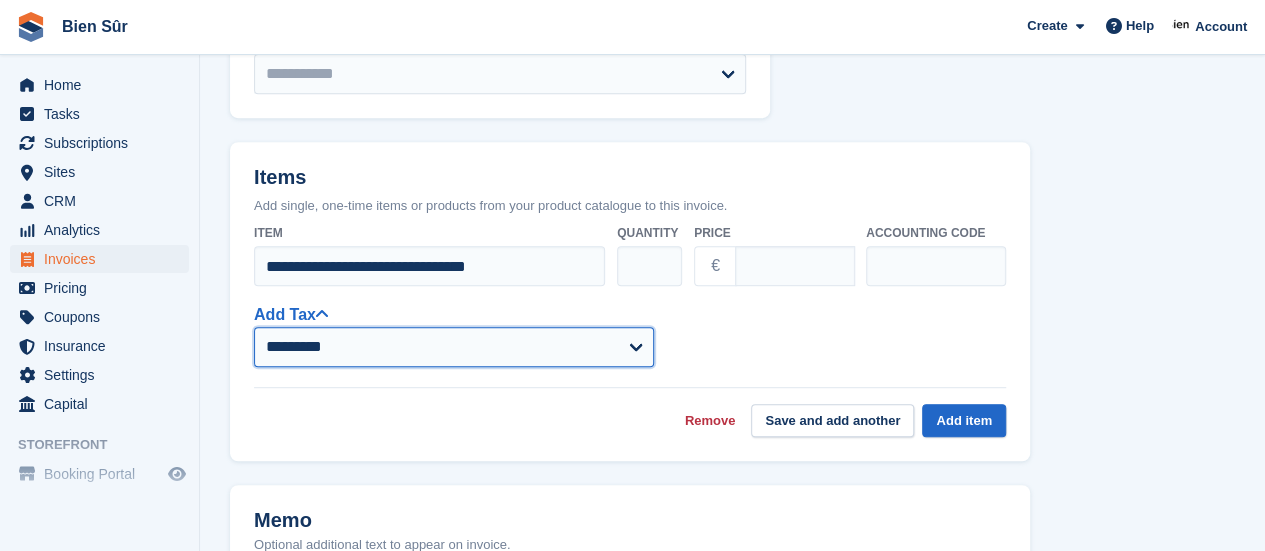 click on "**********" at bounding box center (454, 347) 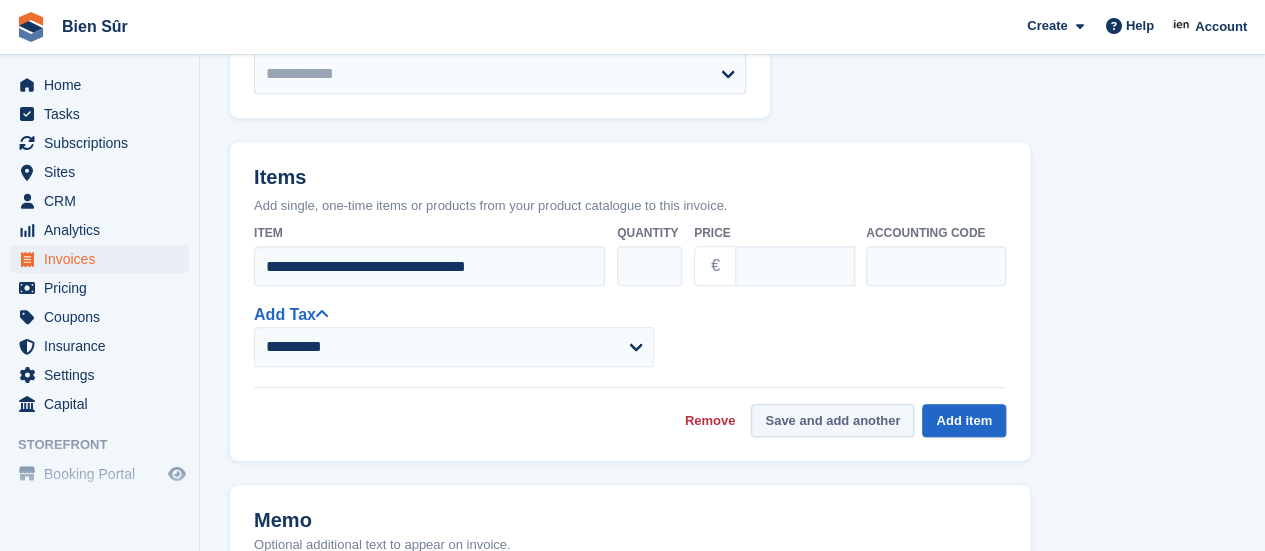click on "Save and add another" at bounding box center (832, 420) 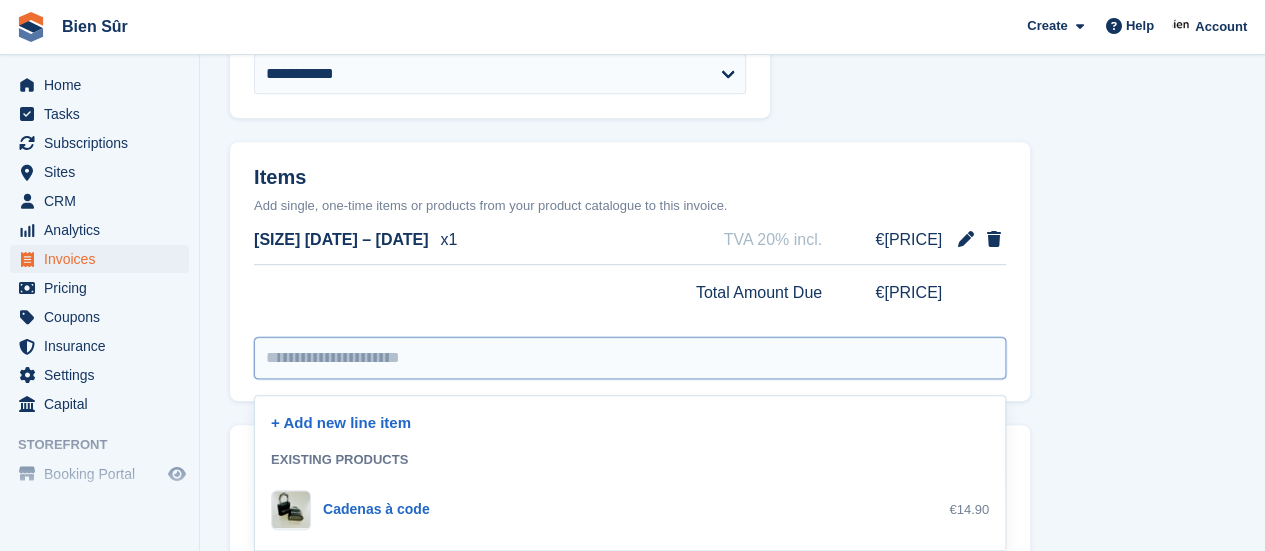 click at bounding box center (630, 358) 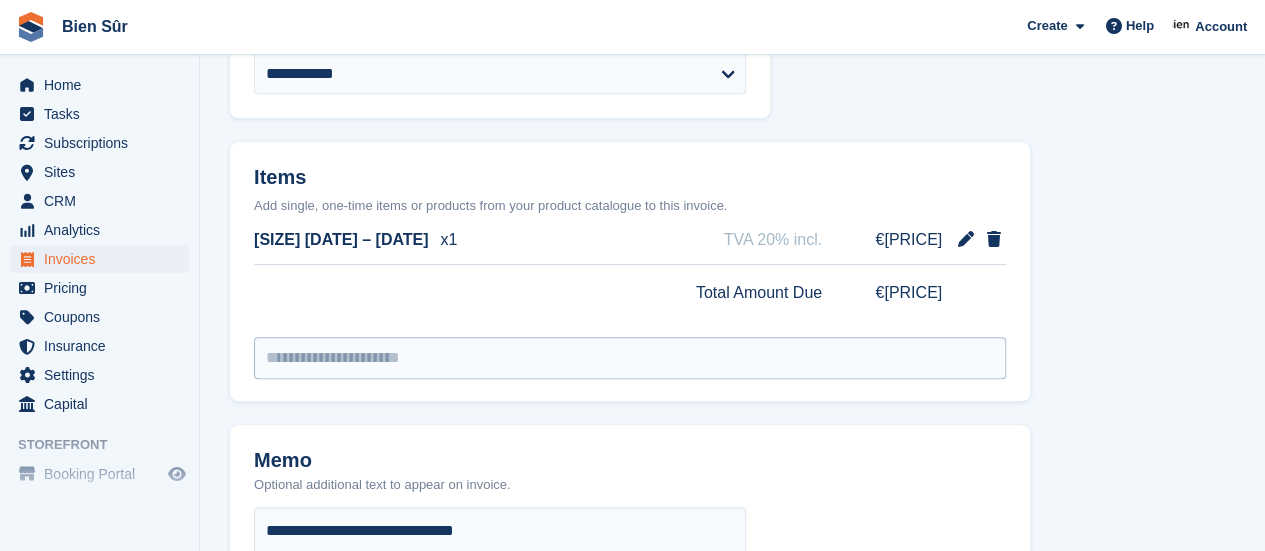 drag, startPoint x: 288, startPoint y: 369, endPoint x: 265, endPoint y: 368, distance: 23.021729 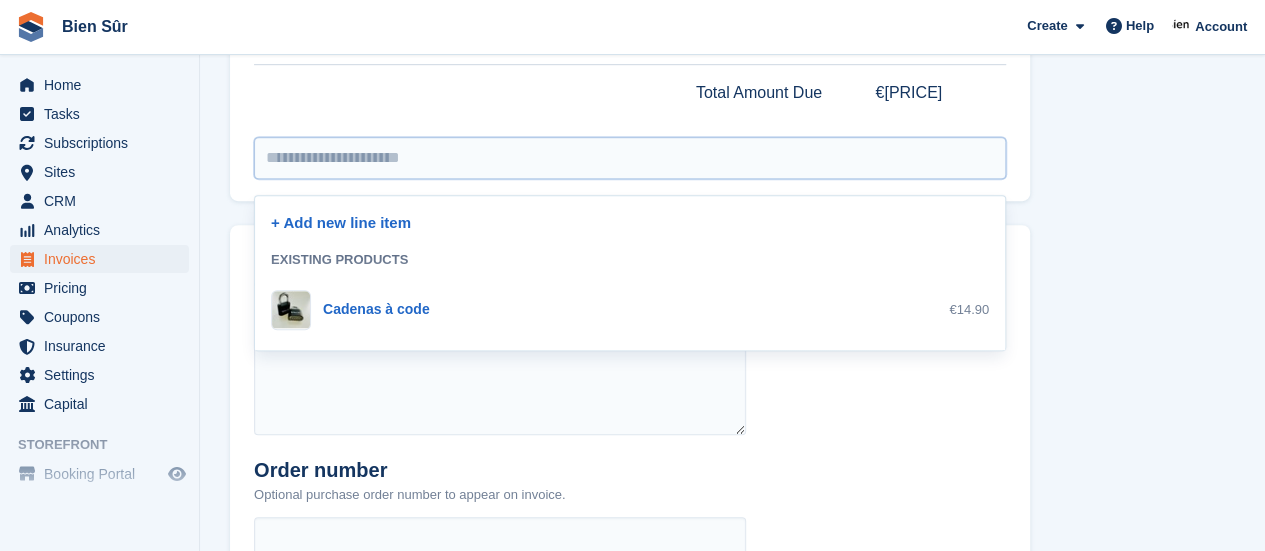 scroll, scrollTop: 500, scrollLeft: 0, axis: vertical 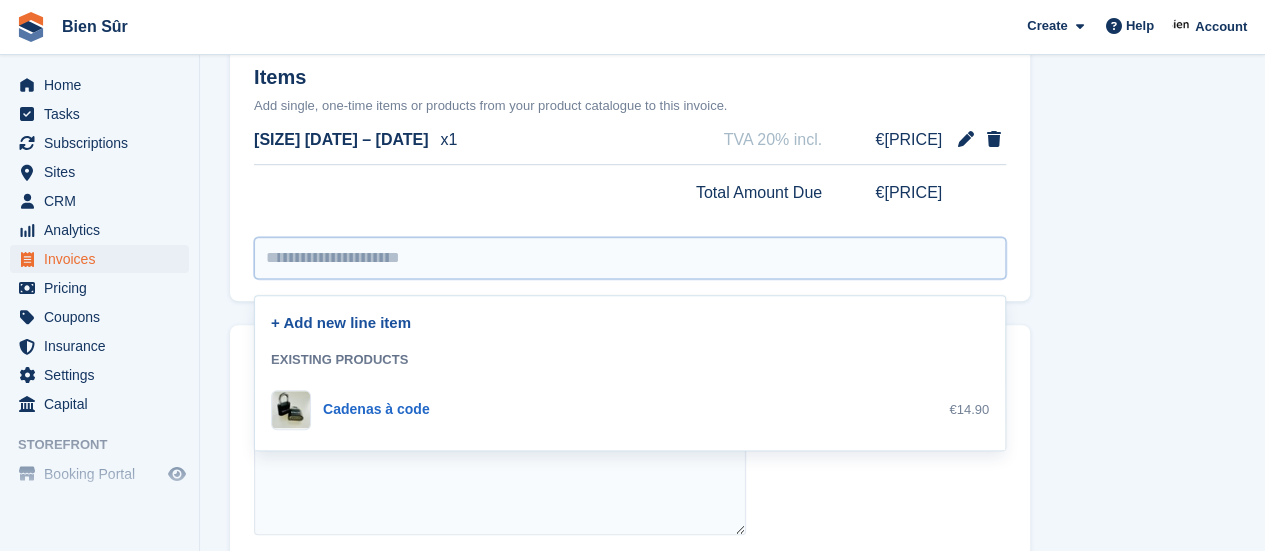 click on "+ Add new line item" at bounding box center (341, 322) 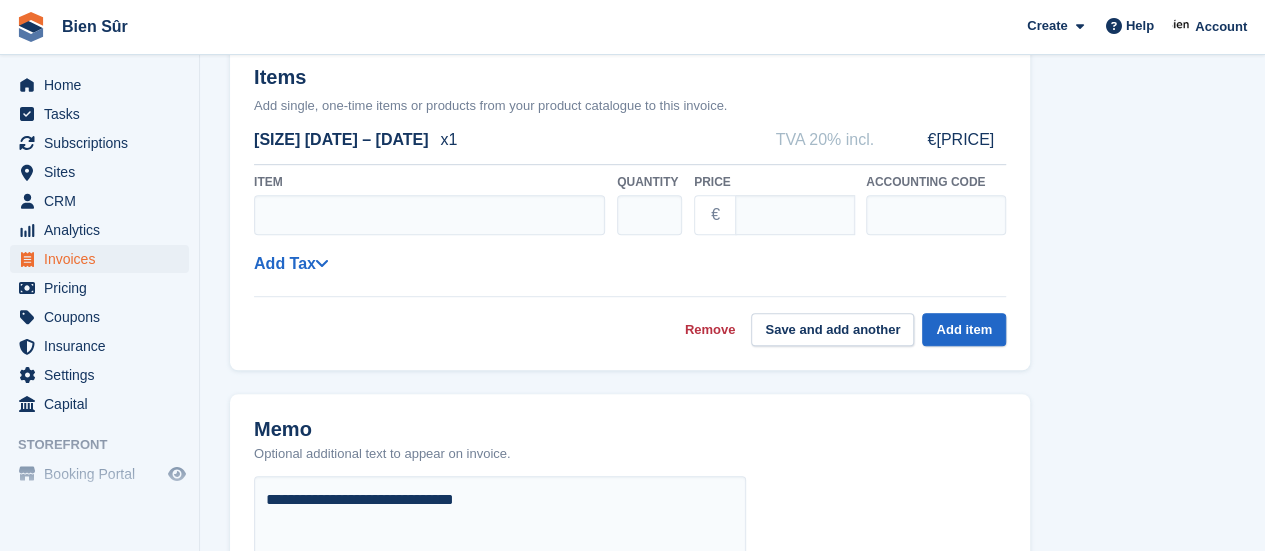 select on "*****" 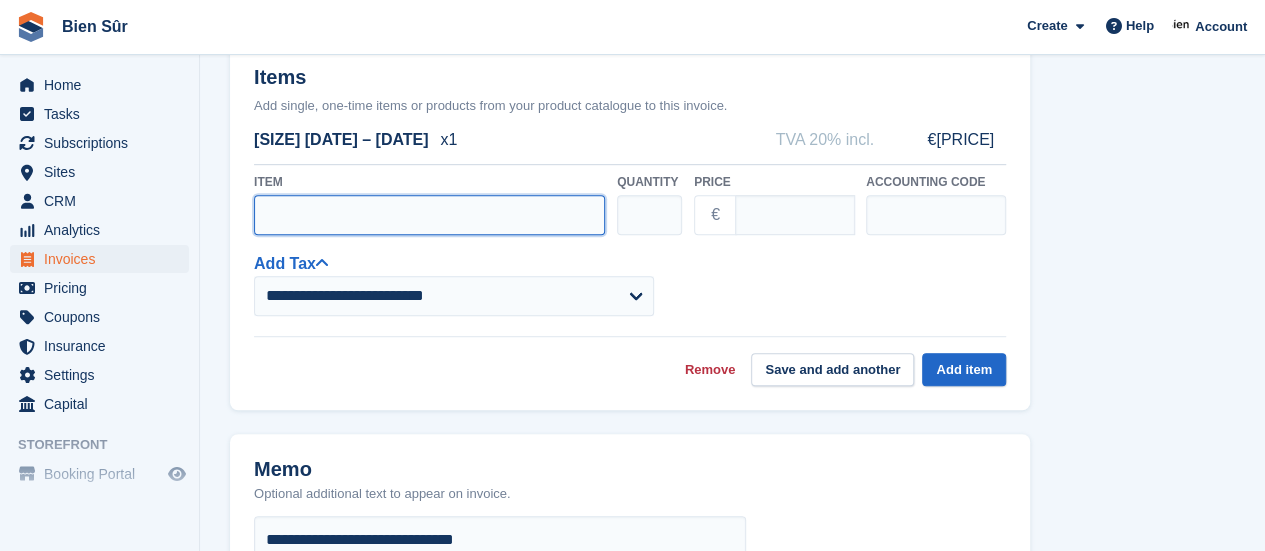 click on "Item" at bounding box center [429, 215] 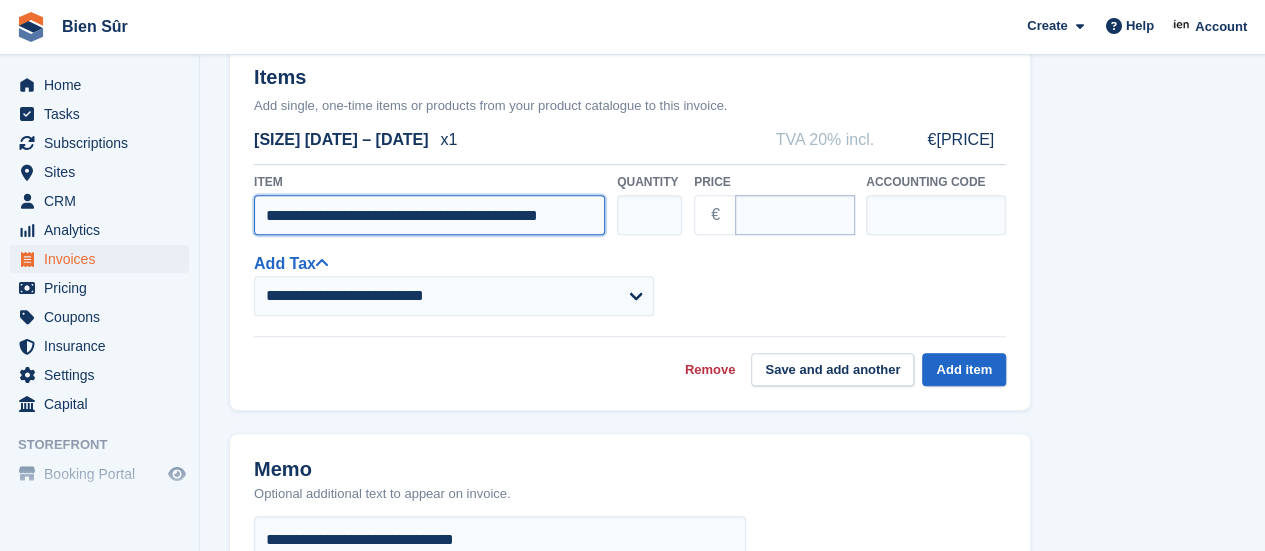 type on "**********" 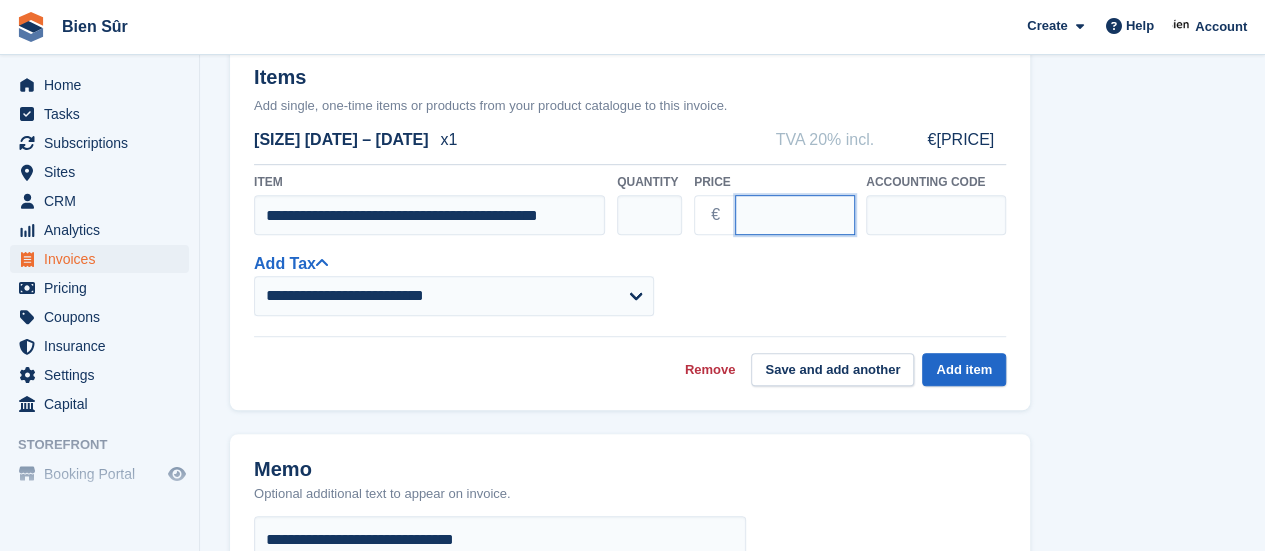 click on "****" at bounding box center (795, 215) 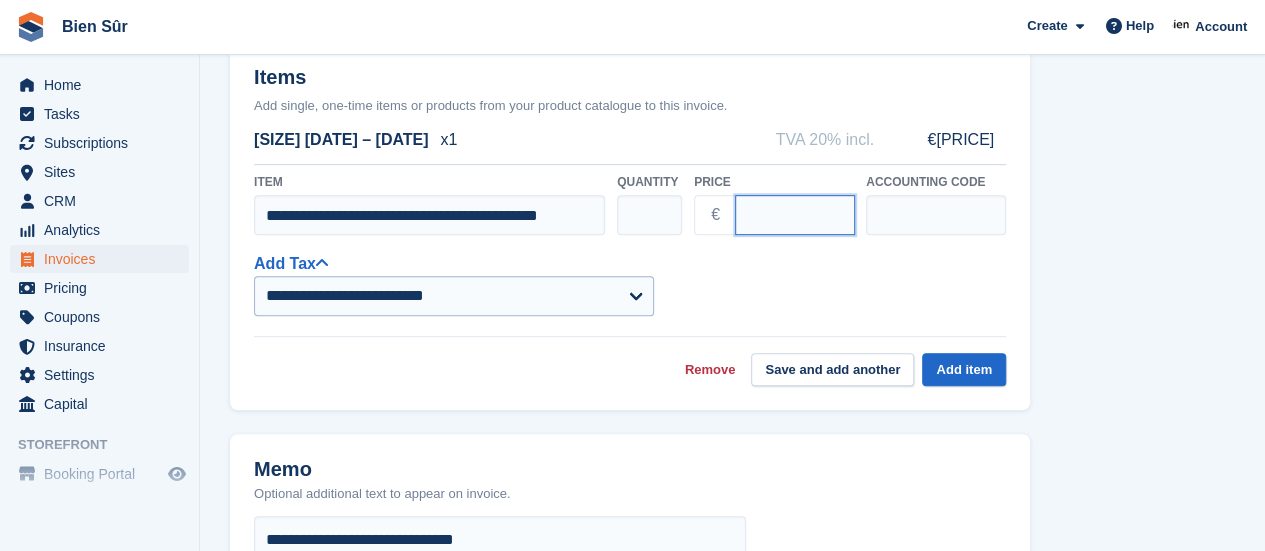 type on "**" 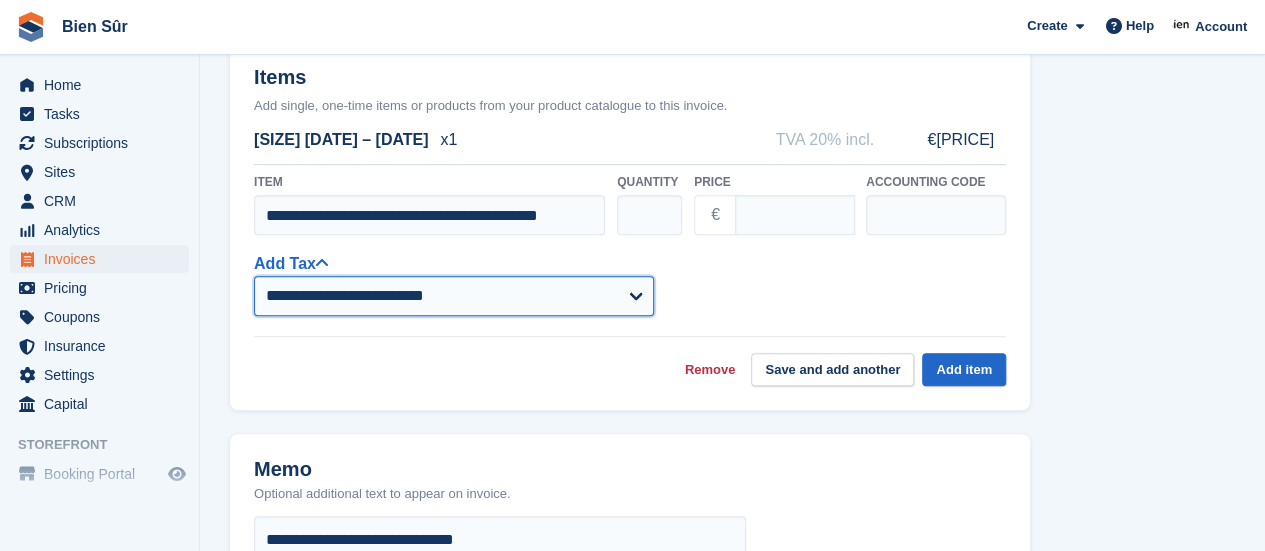 click on "**********" at bounding box center (454, 296) 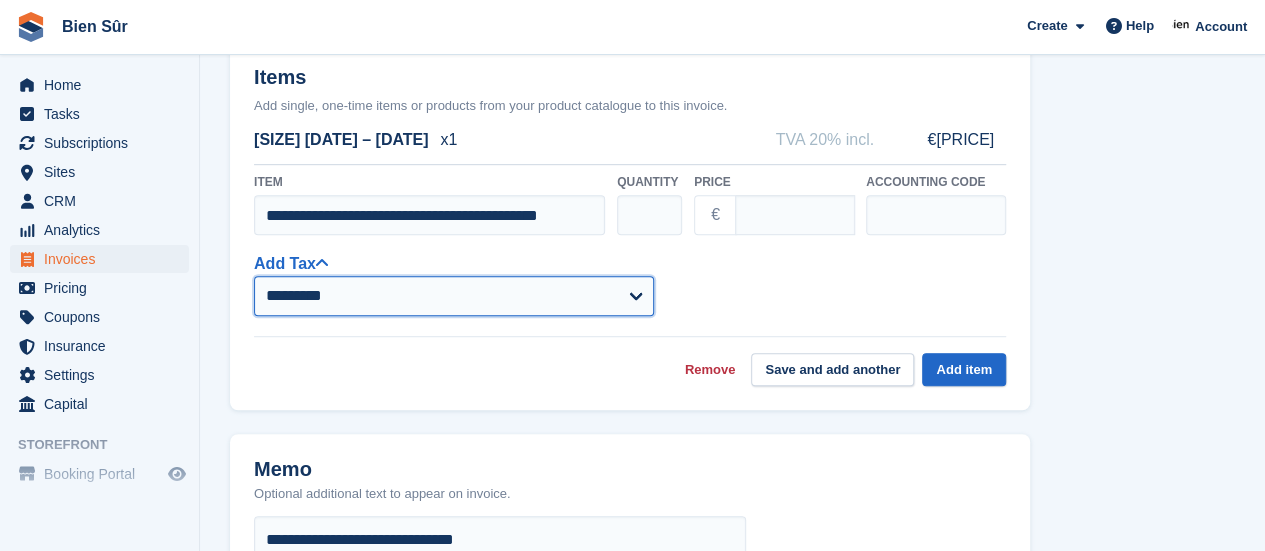click on "**********" at bounding box center [454, 296] 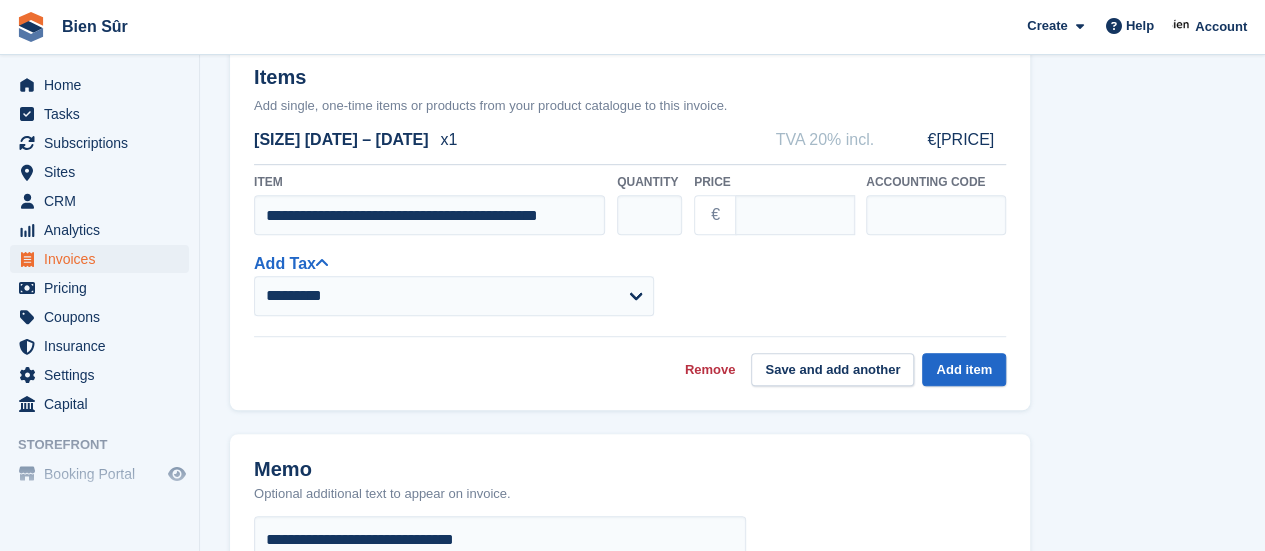 click on "**********" at bounding box center [630, 283] 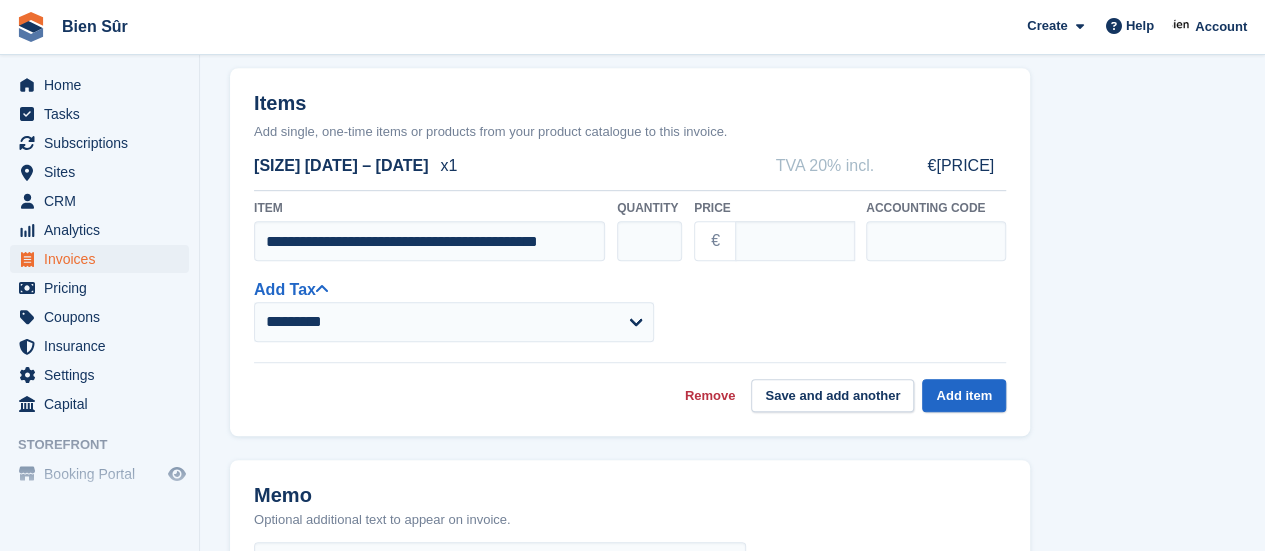 scroll, scrollTop: 500, scrollLeft: 0, axis: vertical 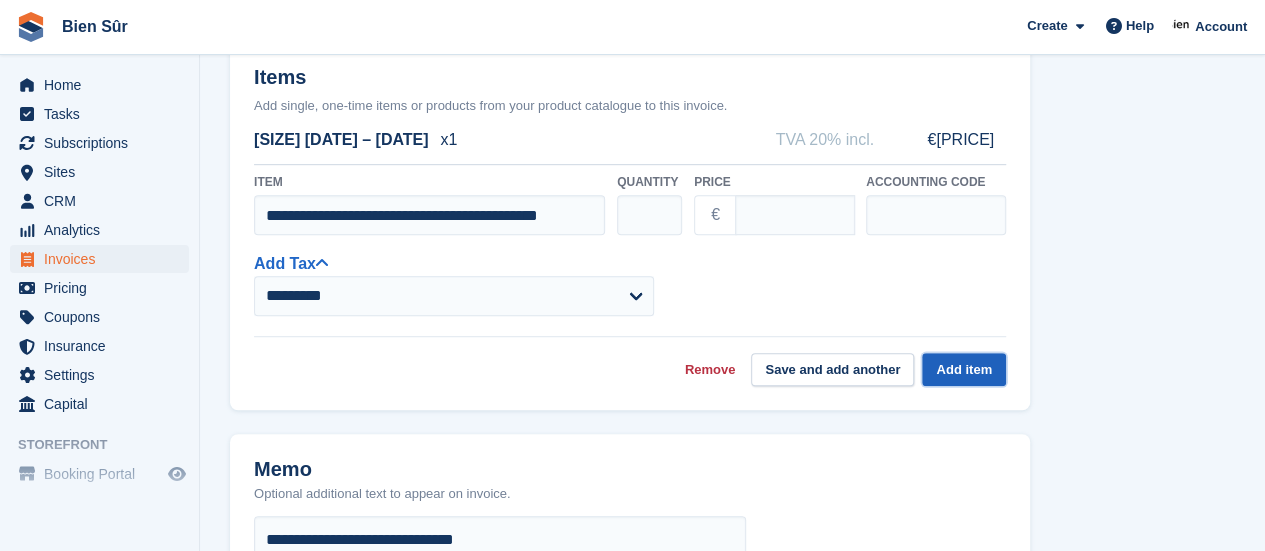 click on "Add item" at bounding box center [964, 369] 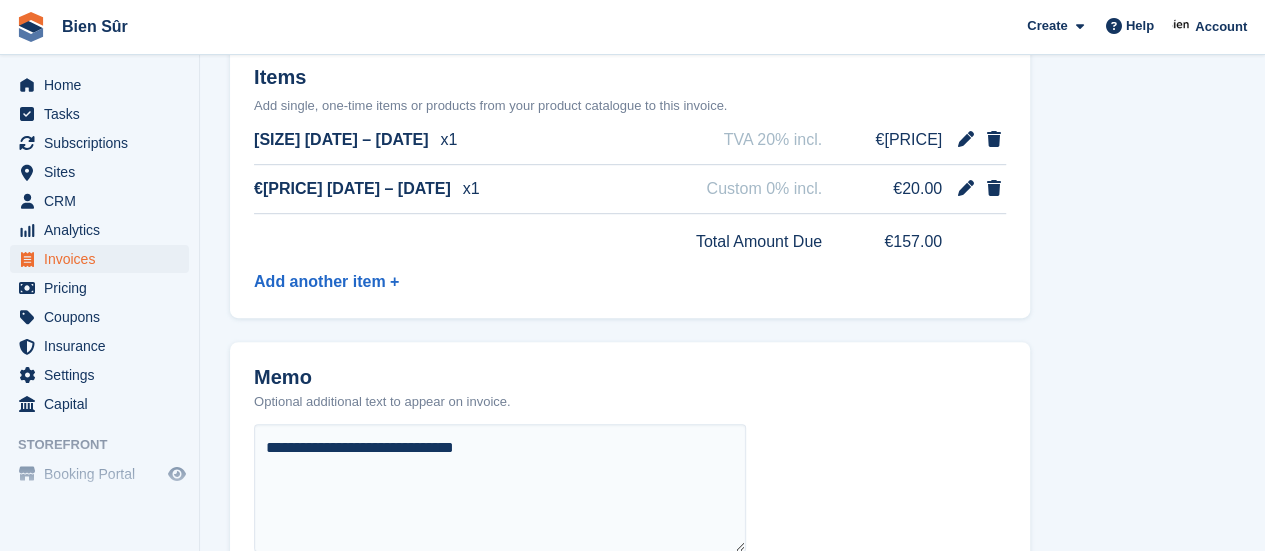 select on "*****" 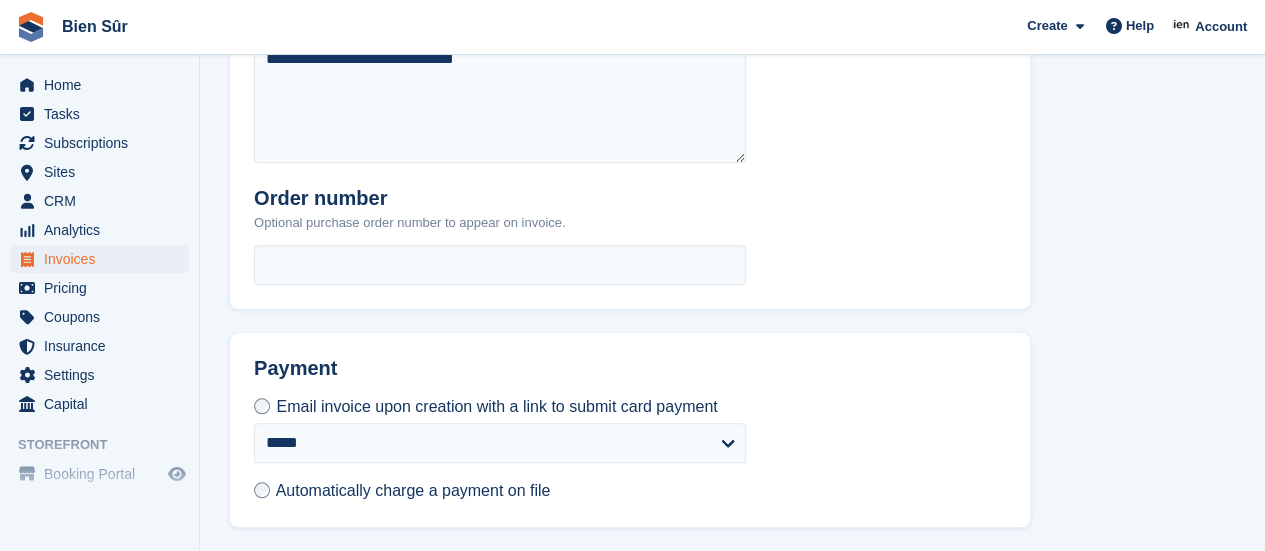 scroll, scrollTop: 858, scrollLeft: 0, axis: vertical 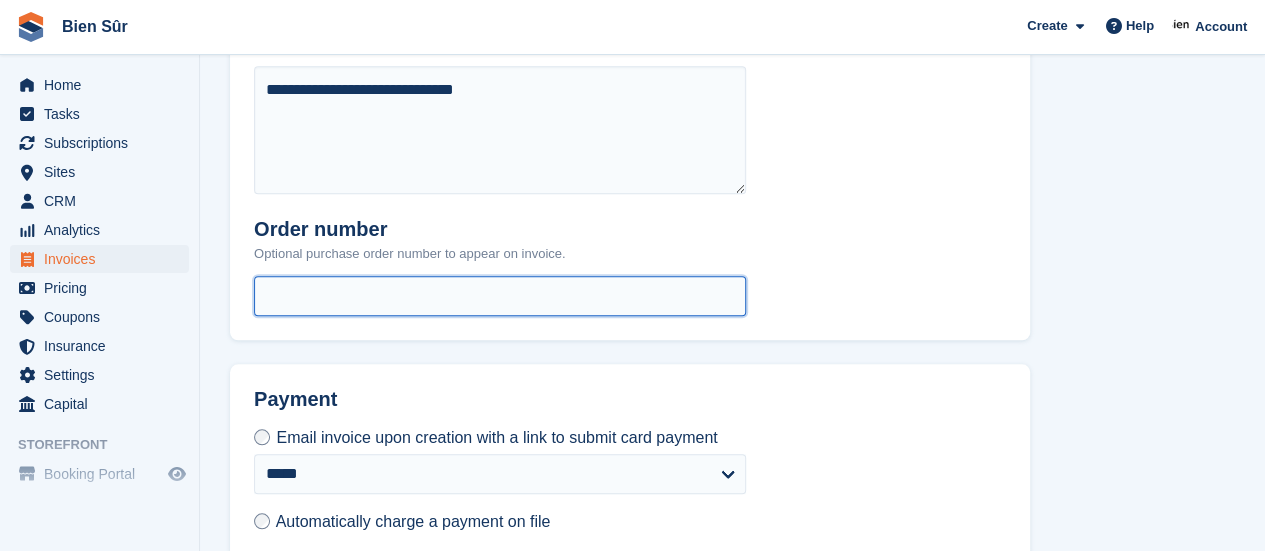 click at bounding box center (500, 296) 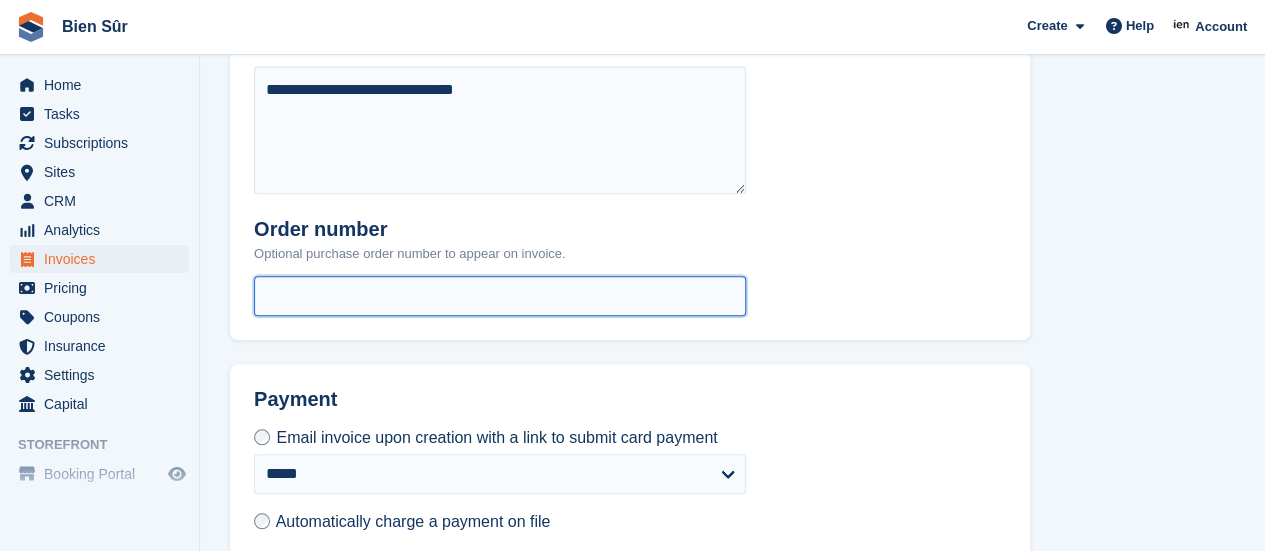paste on "**********" 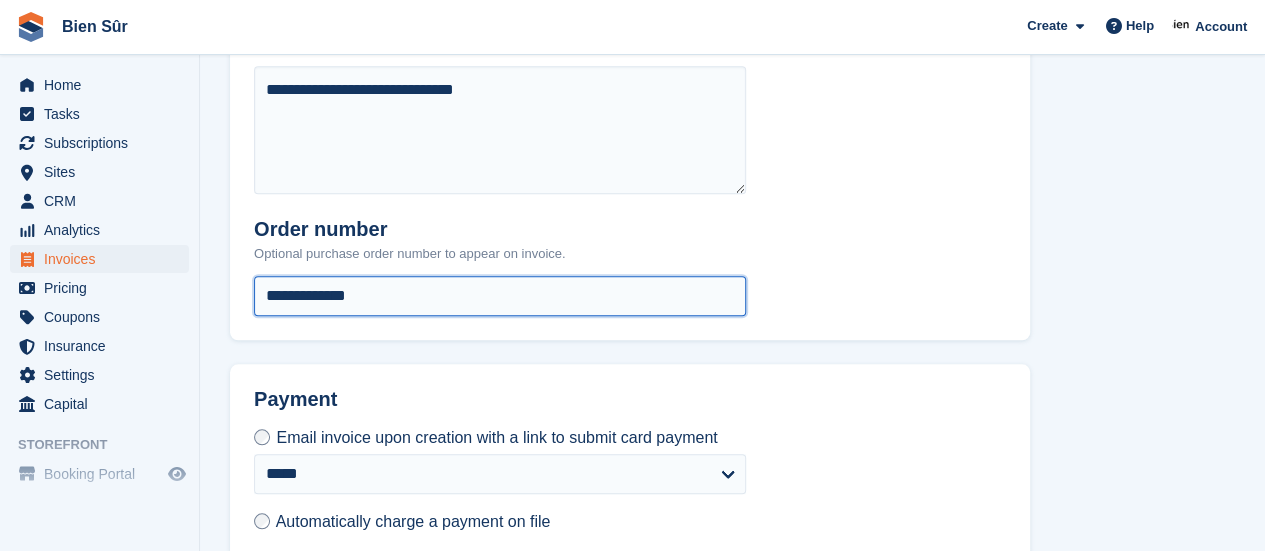 scroll, scrollTop: 958, scrollLeft: 0, axis: vertical 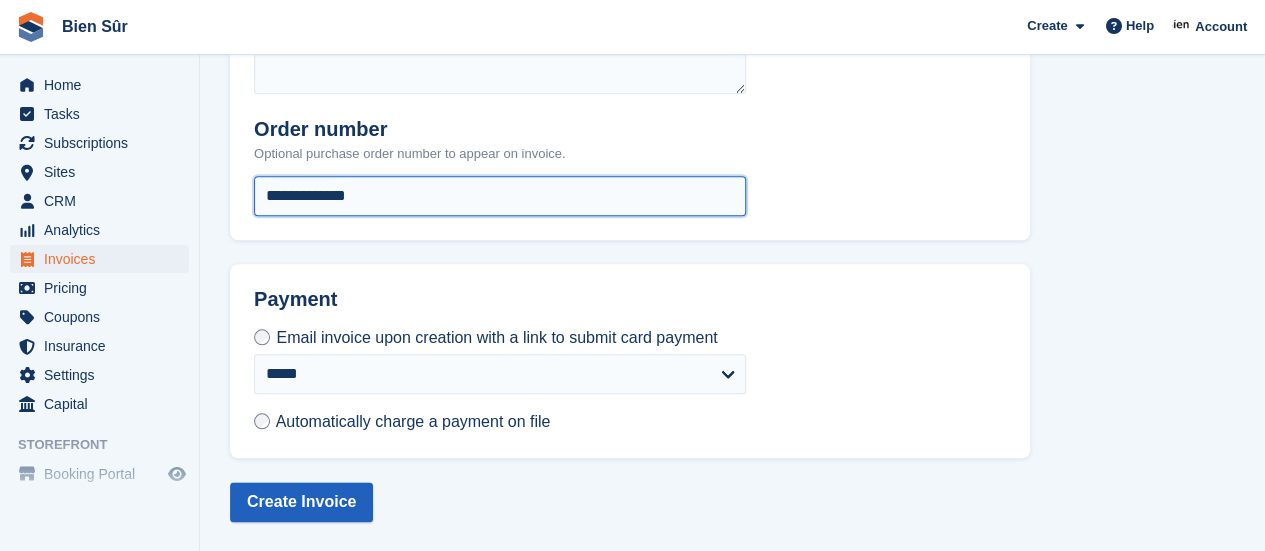 type on "**********" 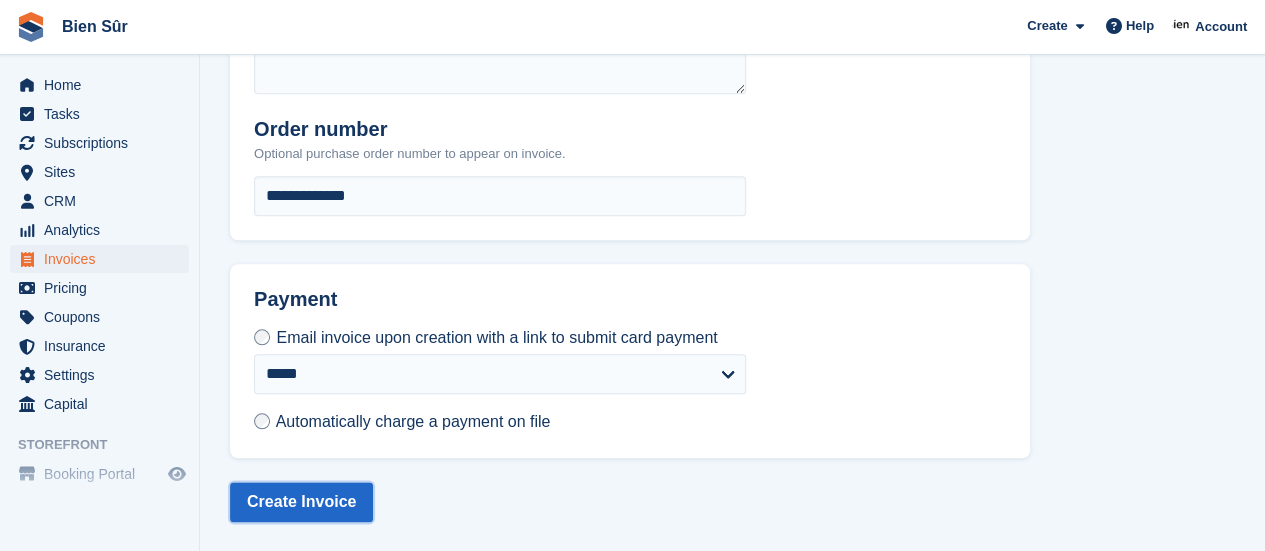 click on "Create Invoice" at bounding box center (301, 502) 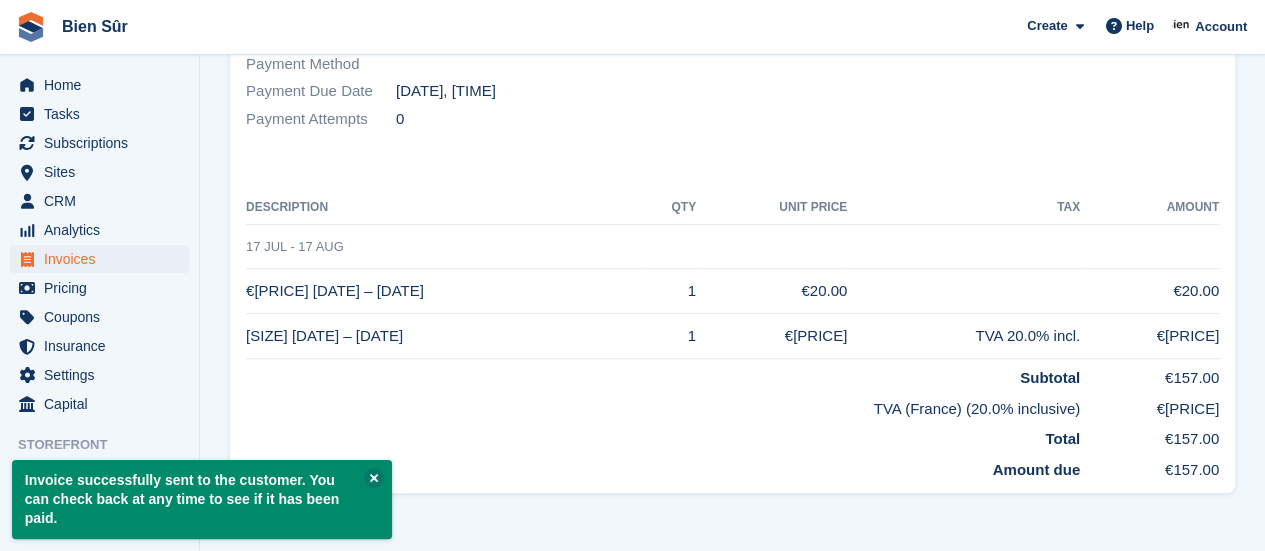 scroll, scrollTop: 0, scrollLeft: 0, axis: both 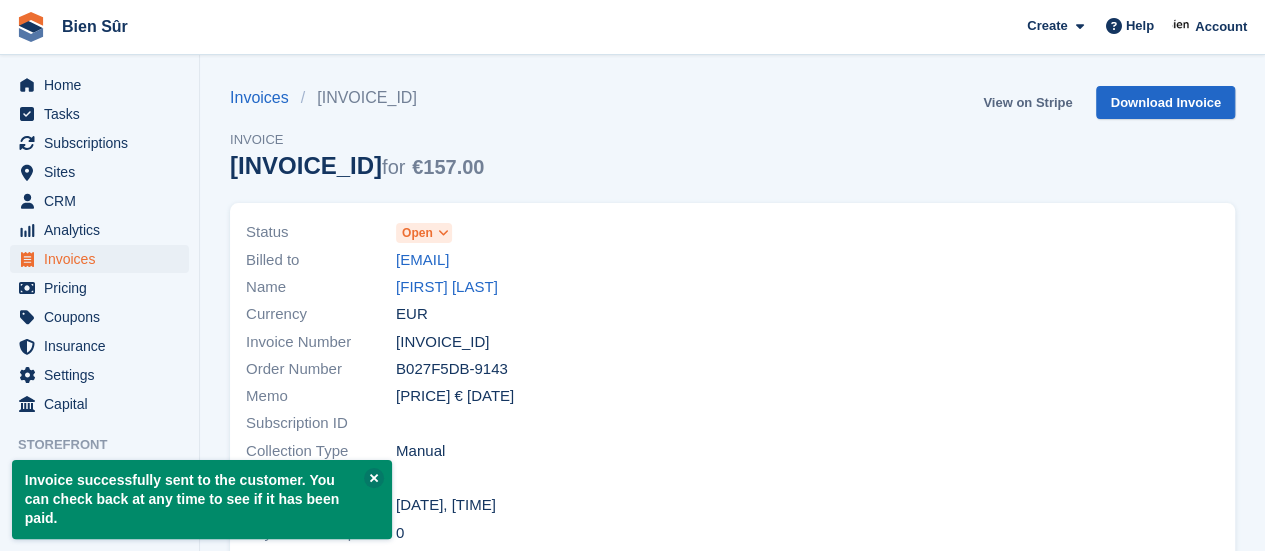 click on "View on Stripe" at bounding box center [1027, 102] 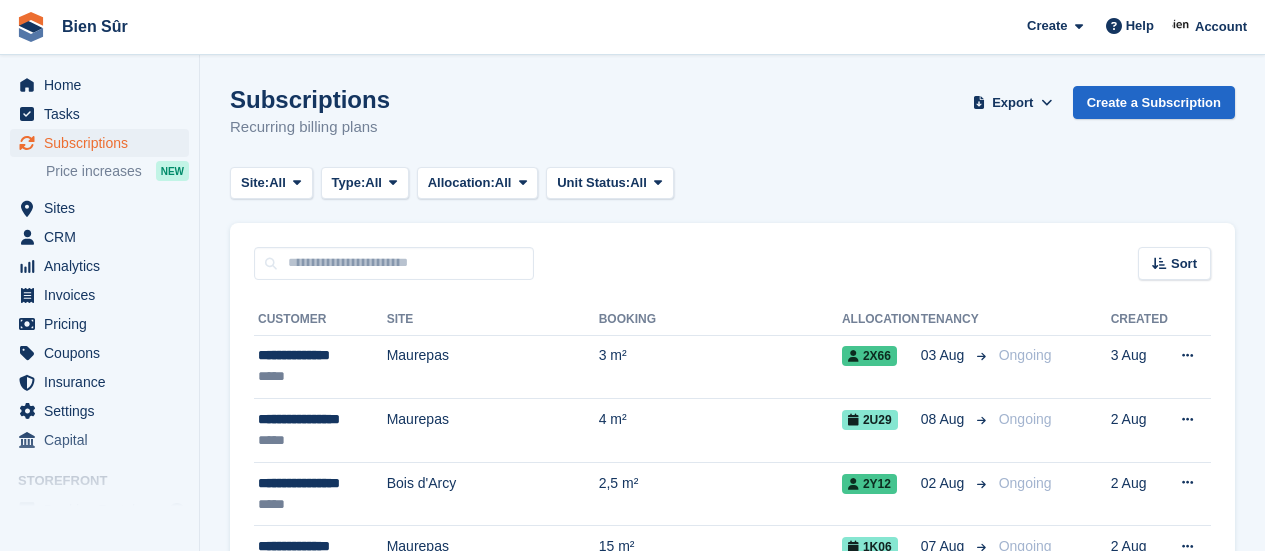 scroll, scrollTop: 0, scrollLeft: 0, axis: both 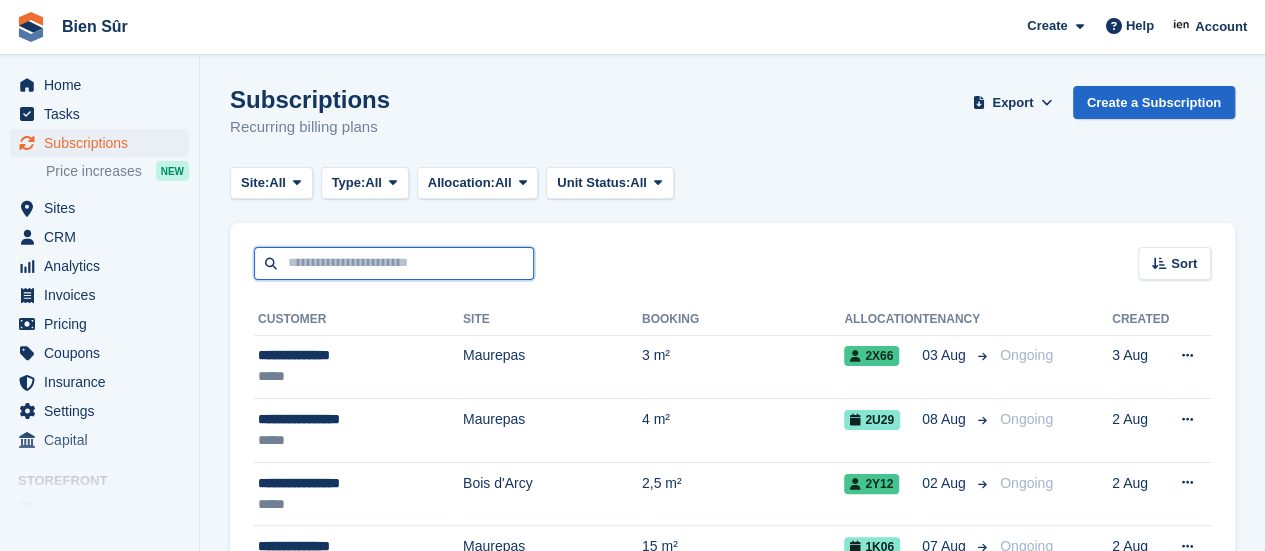 click at bounding box center [394, 263] 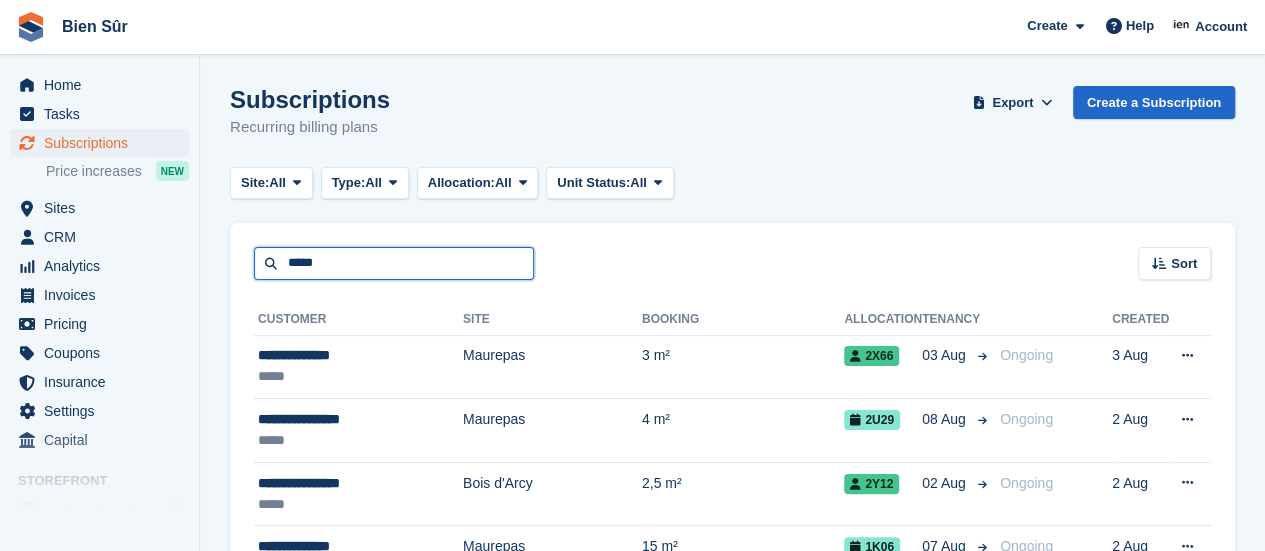 type on "*****" 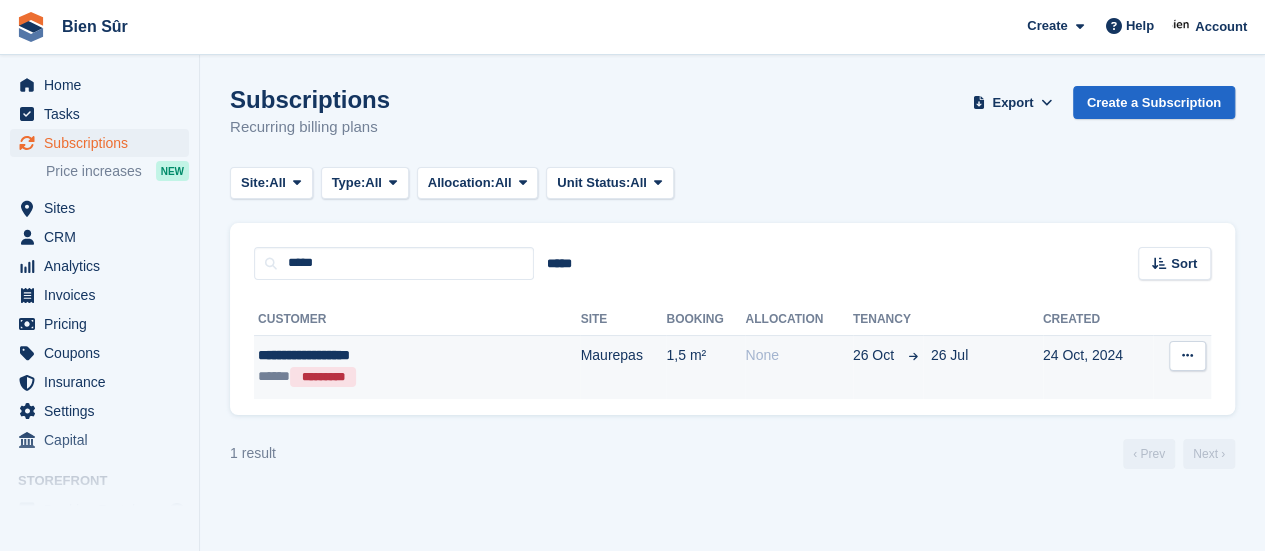 click on "**********" at bounding box center [374, 355] 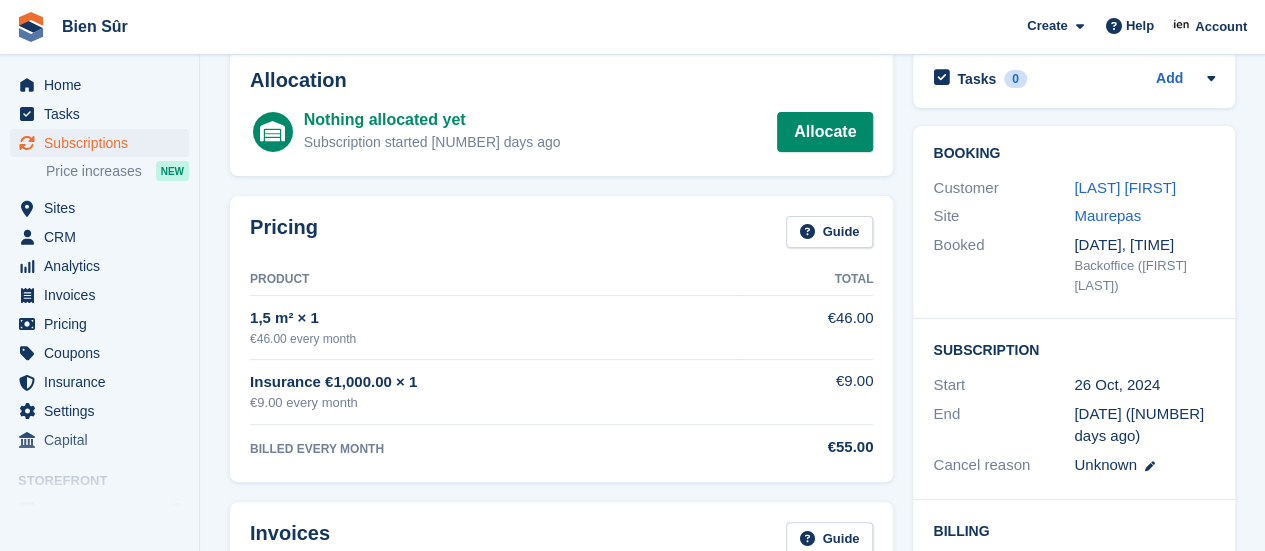 scroll, scrollTop: 0, scrollLeft: 0, axis: both 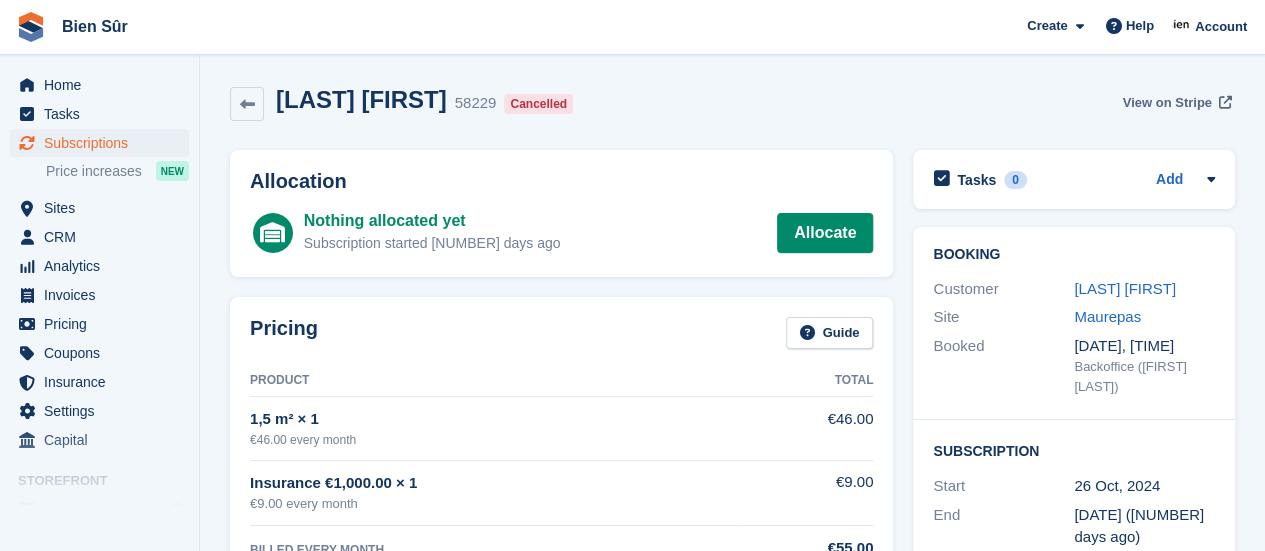 click on "View on Stripe" at bounding box center [1166, 103] 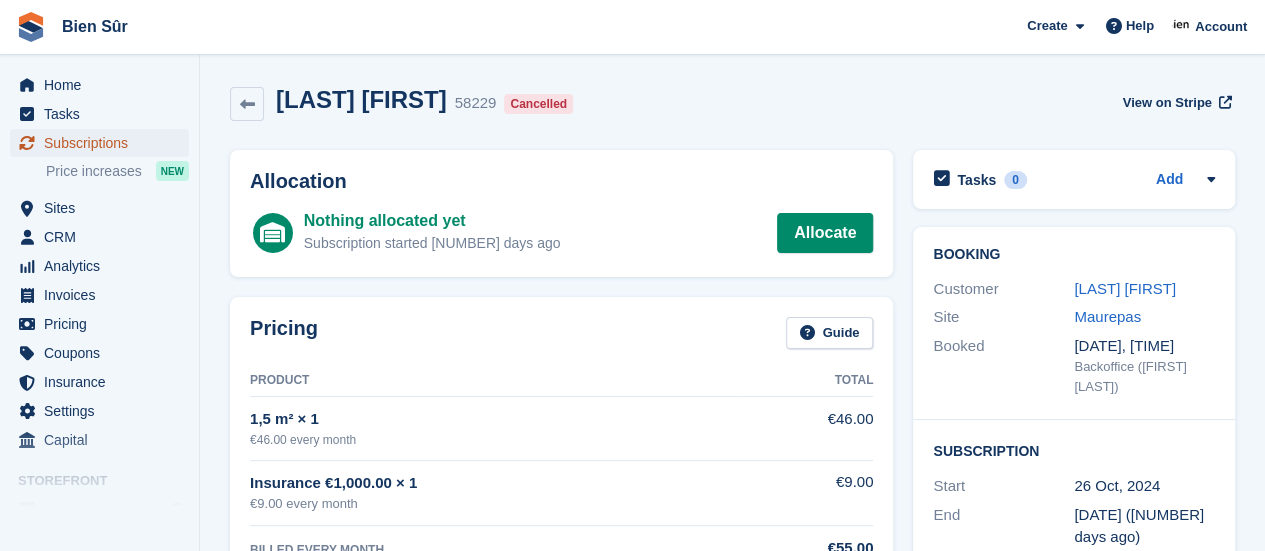 click on "Subscriptions" at bounding box center [104, 143] 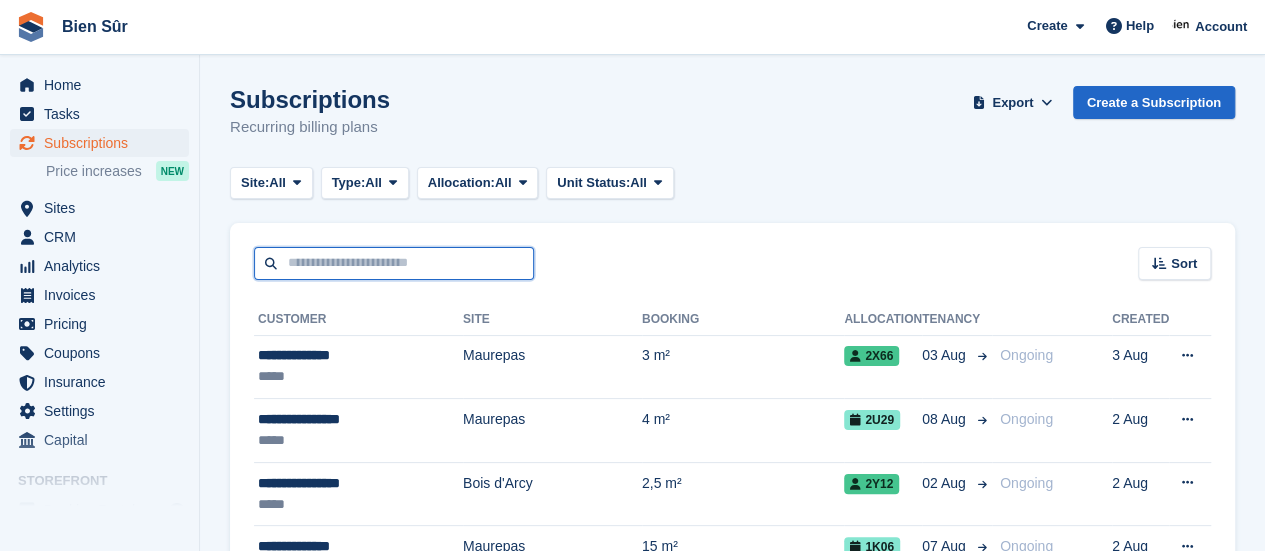 click at bounding box center [394, 263] 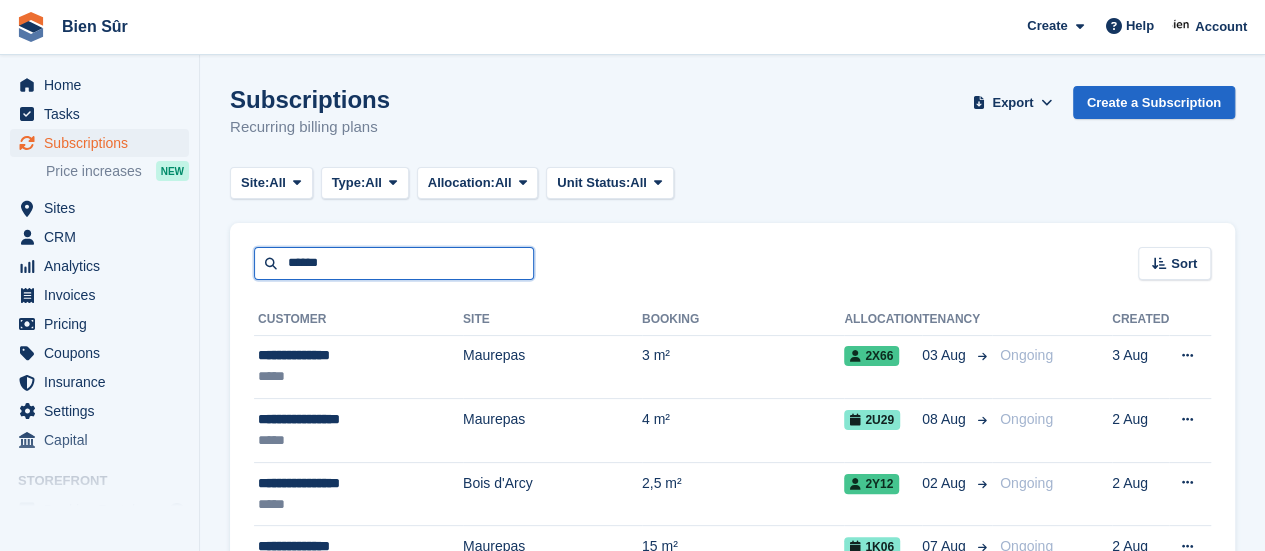 type on "******" 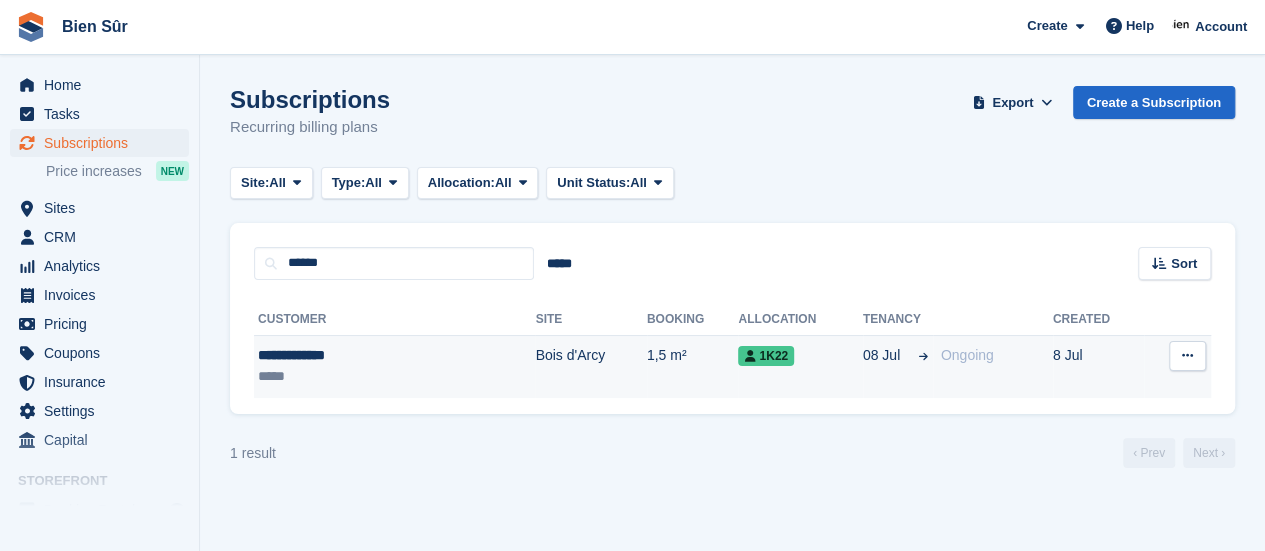 click on "Bois d'Arcy" at bounding box center [590, 366] 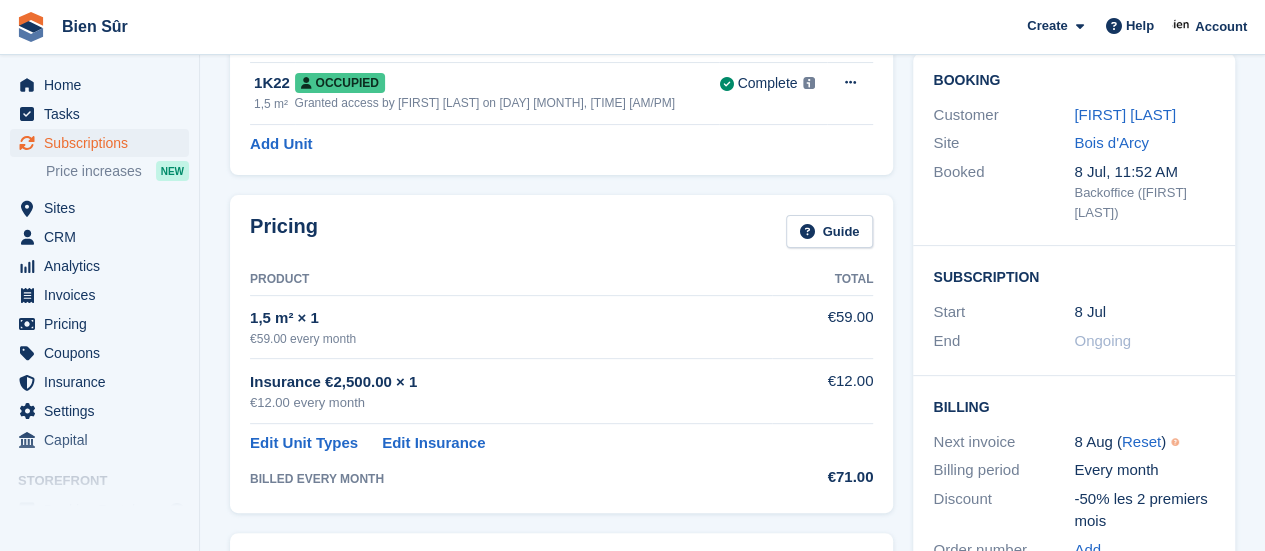 scroll, scrollTop: 200, scrollLeft: 0, axis: vertical 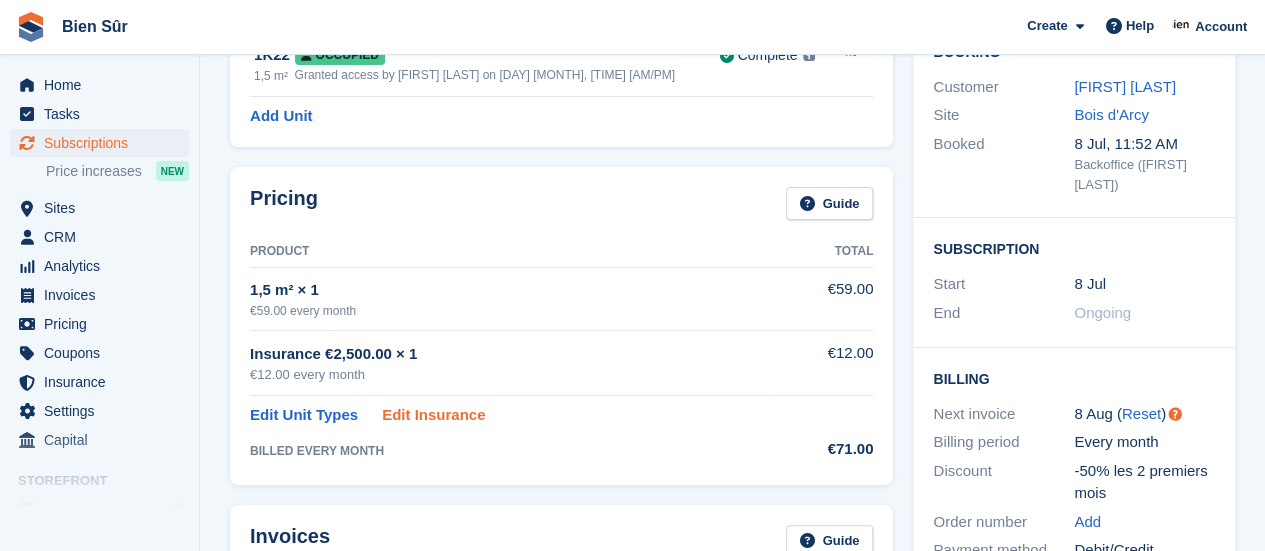click on "Edit Insurance" at bounding box center (433, 415) 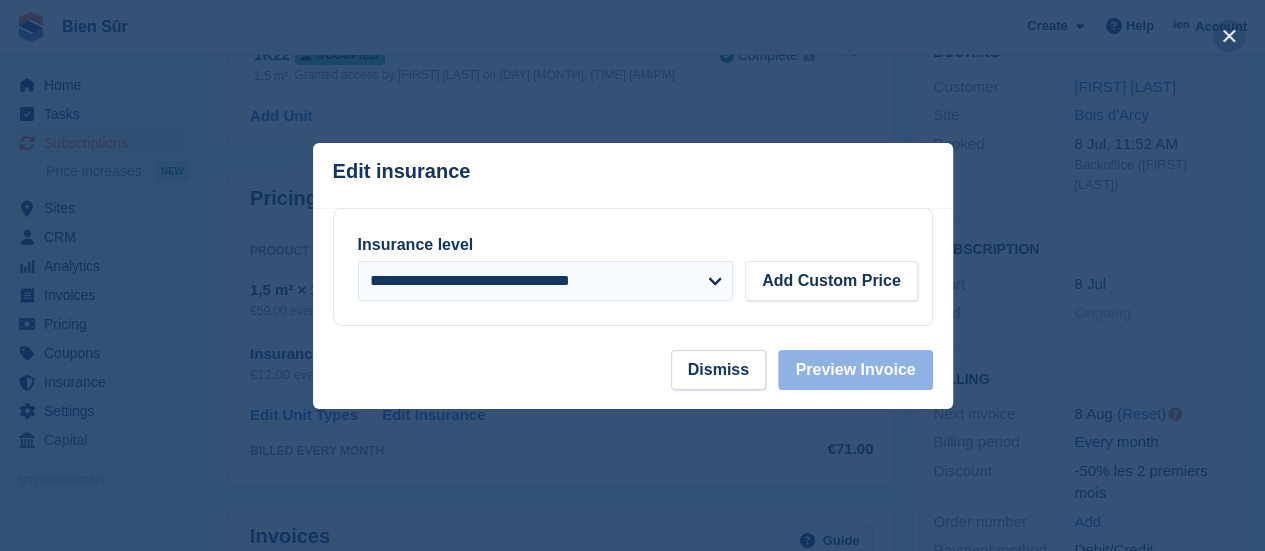 click at bounding box center (1229, 36) 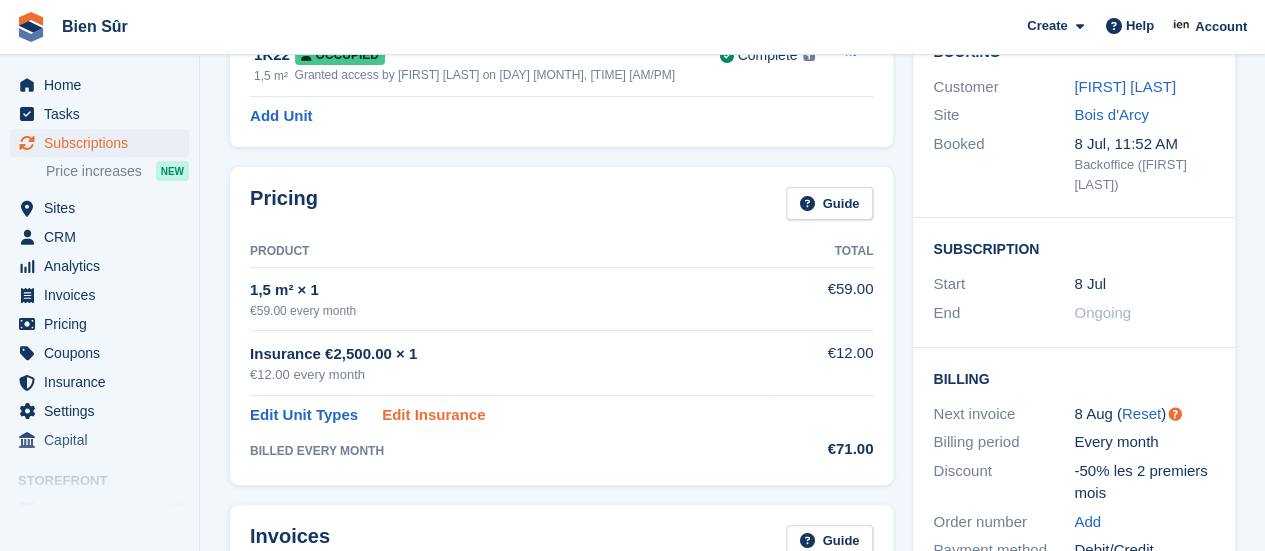 click on "Edit Insurance" at bounding box center (433, 415) 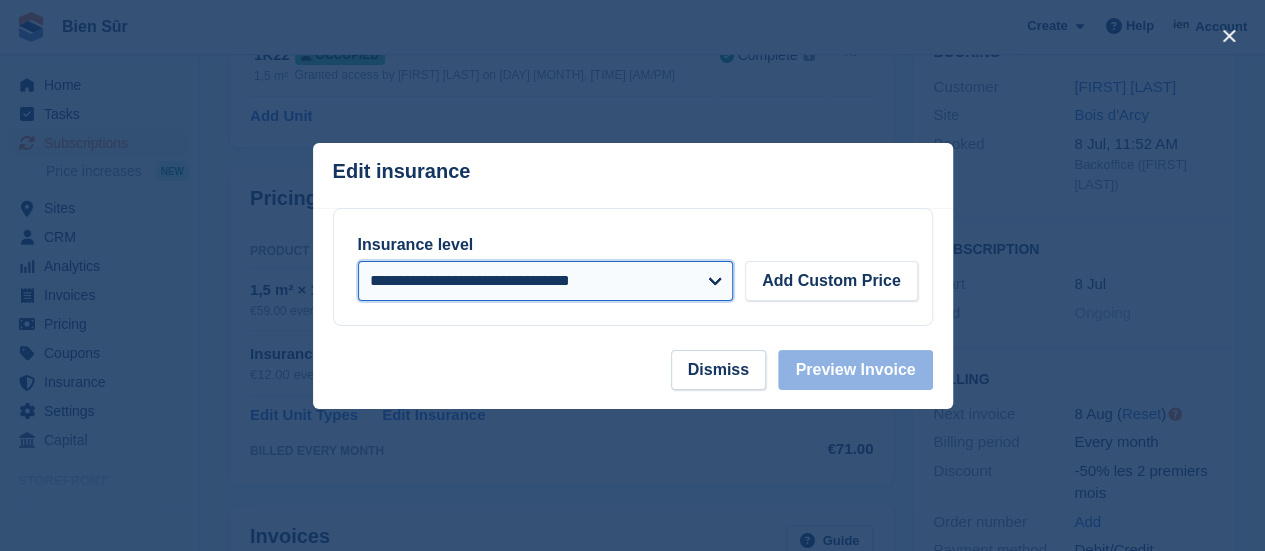 click on "**********" at bounding box center [545, 281] 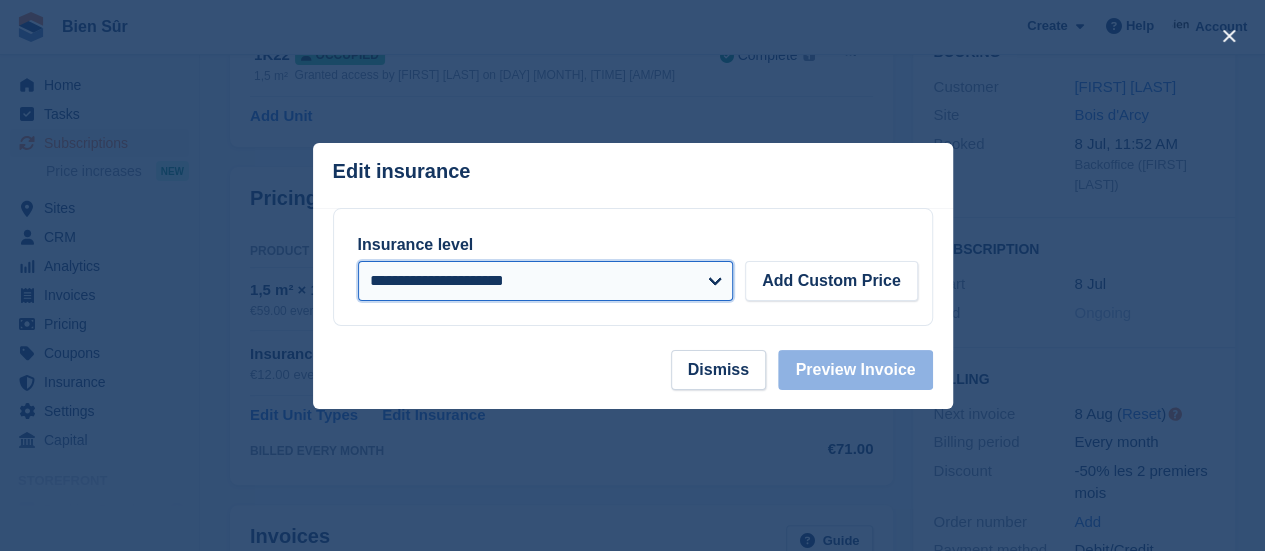 click on "**********" at bounding box center (545, 281) 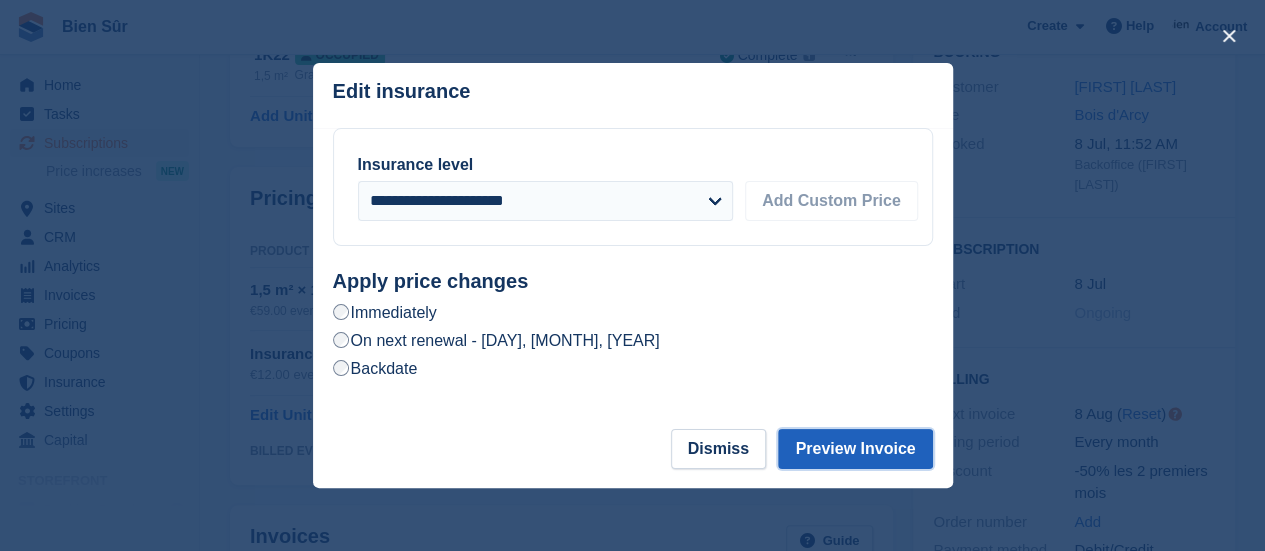 click on "Preview Invoice" at bounding box center [855, 449] 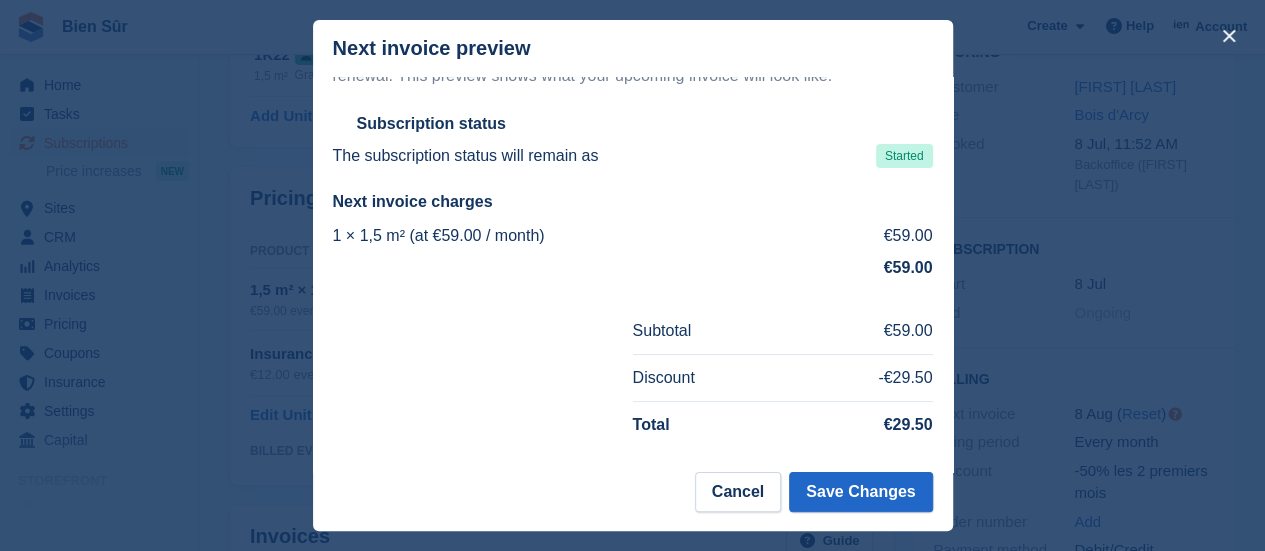 scroll, scrollTop: 0, scrollLeft: 0, axis: both 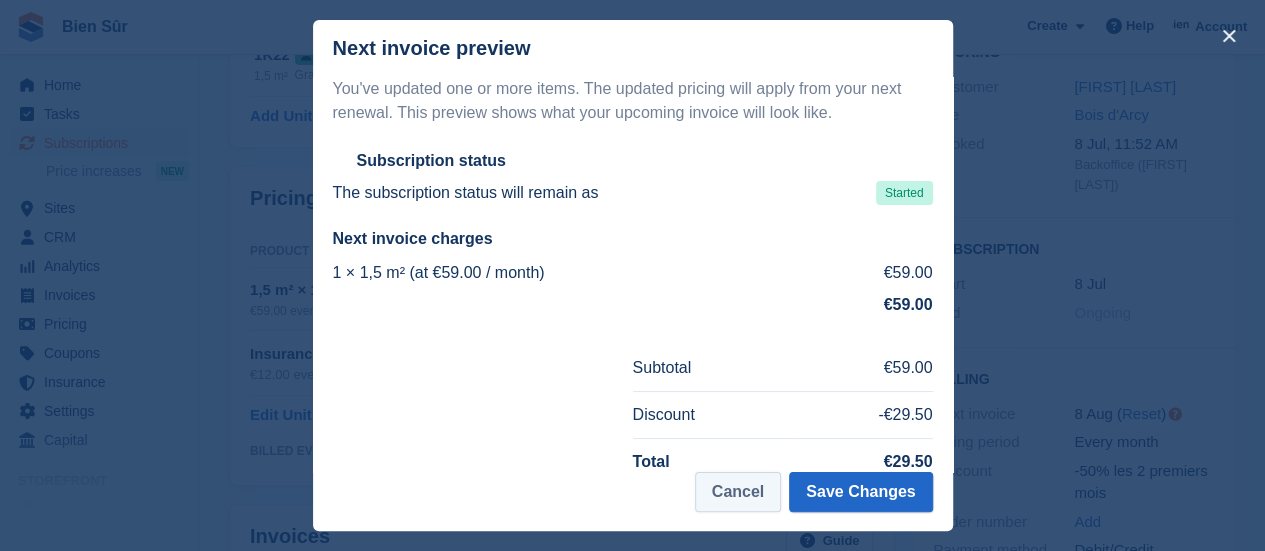 click on "Cancel" at bounding box center (738, 492) 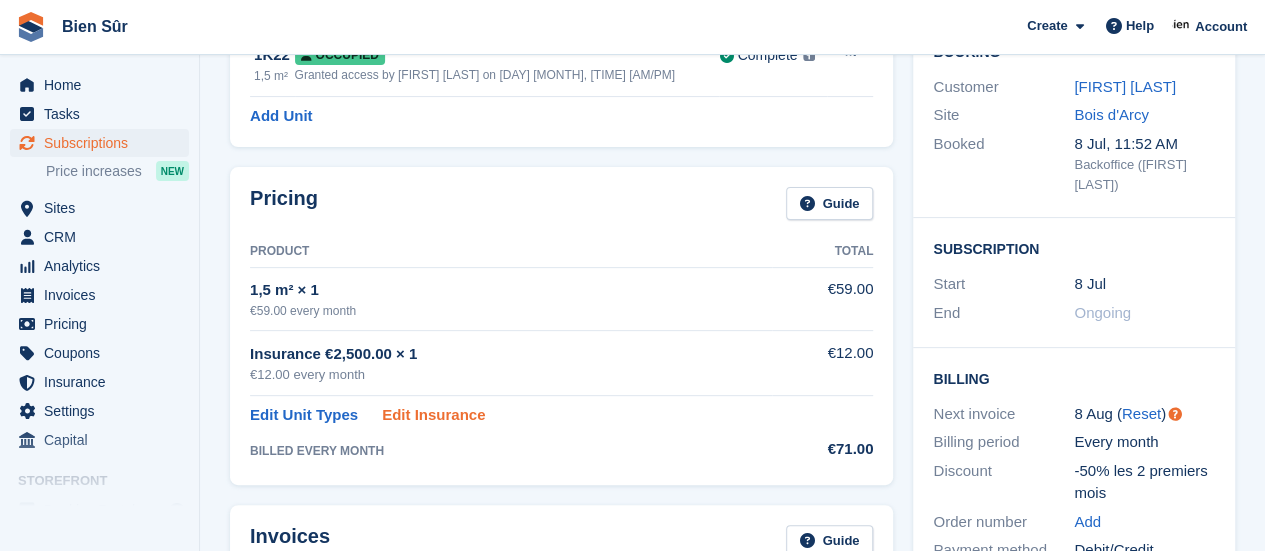 click on "Edit Insurance" at bounding box center (433, 415) 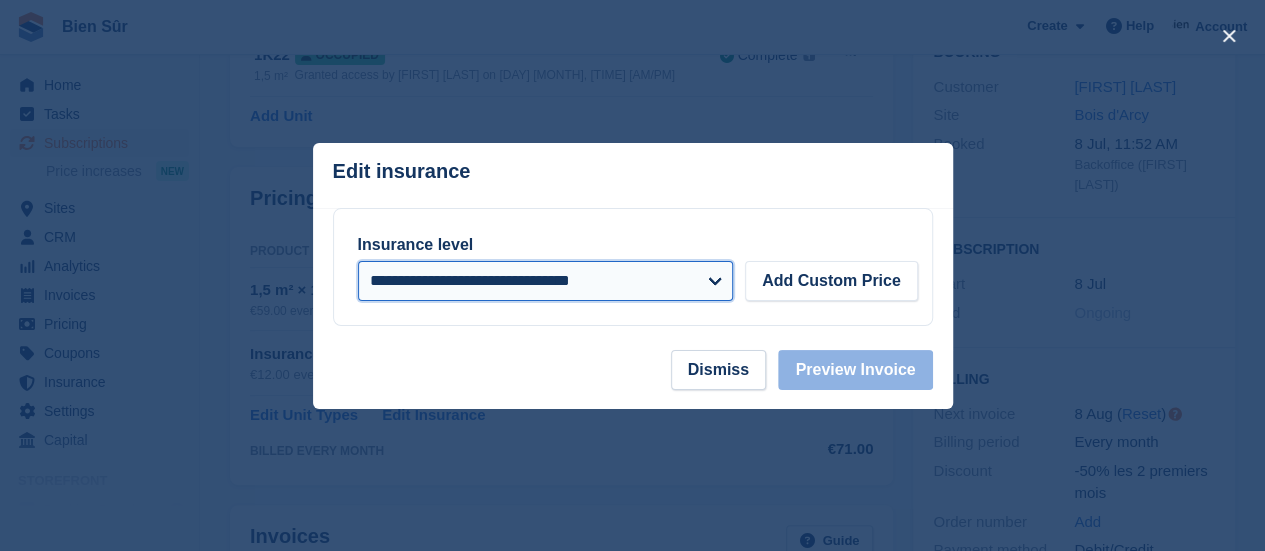 click on "**********" at bounding box center (545, 281) 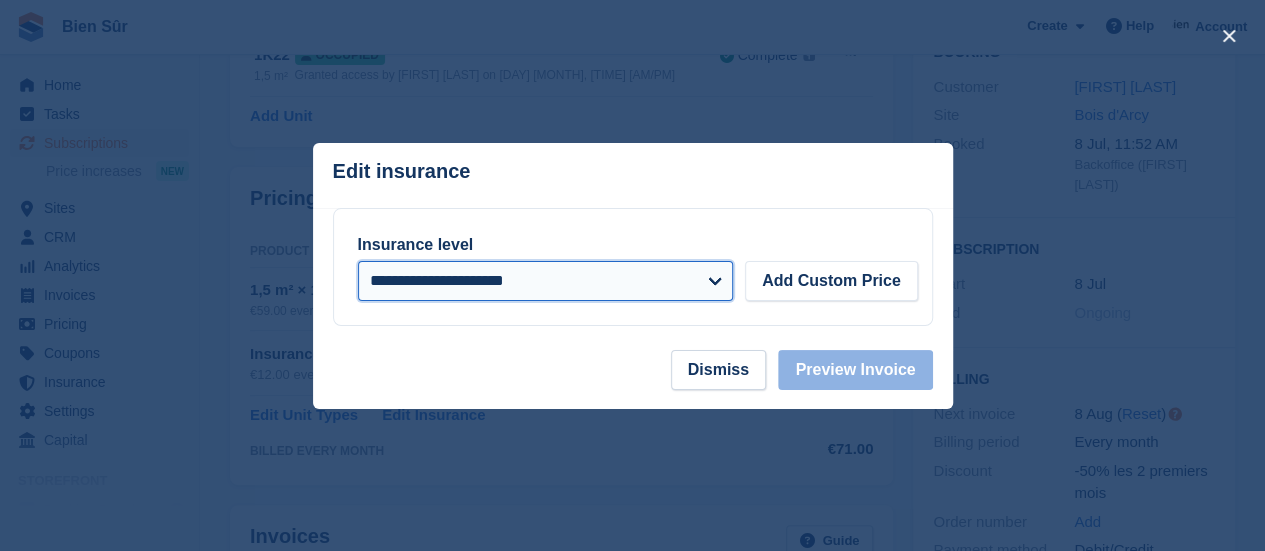 click on "**********" at bounding box center [545, 281] 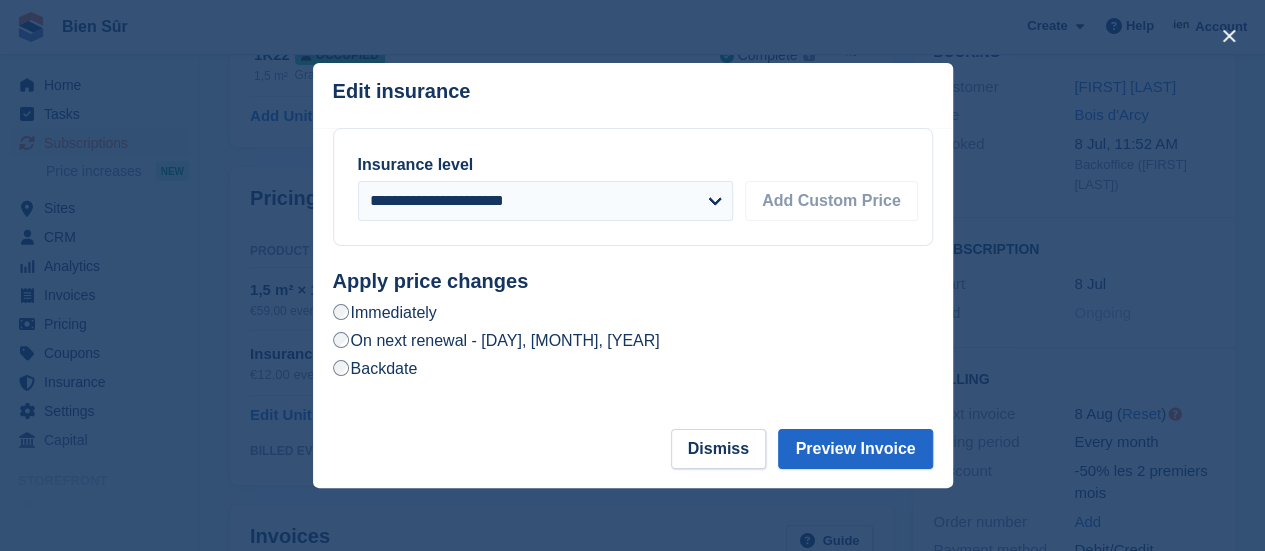click on "Apply price changes
Immediately
On next renewal - Friday, 8th August, 2025
Backdate
**** ****** ****
Sun Mon Tue Wed Thu Fri Sat
27 28 29 30 31 1 2 3 4 5 6 7 8 9 10 11 12 13 14 15 16 17 18 19 20 21 22 23 24 25 26 27 28 29 30 31 1 2 3 4 5 6" at bounding box center (633, 325) 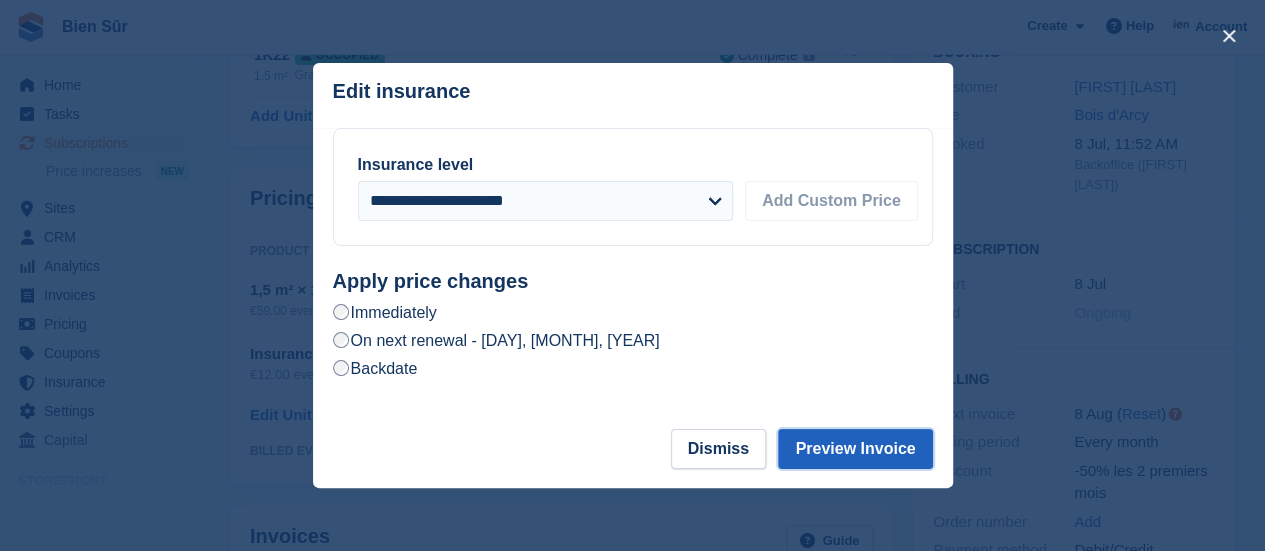 click on "Preview Invoice" at bounding box center [855, 449] 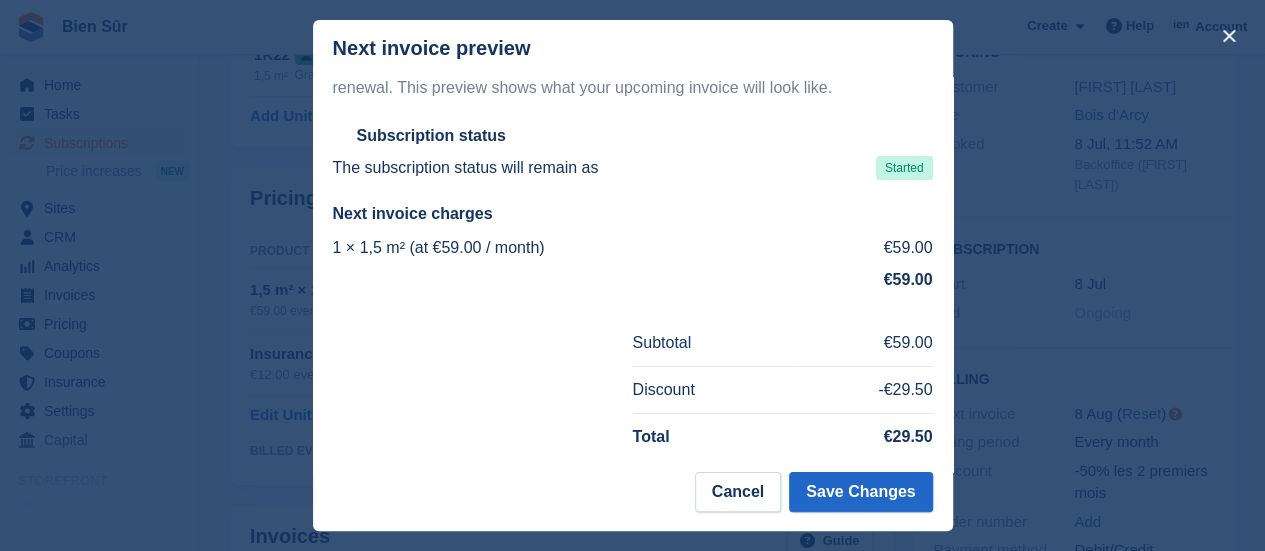 scroll, scrollTop: 39, scrollLeft: 0, axis: vertical 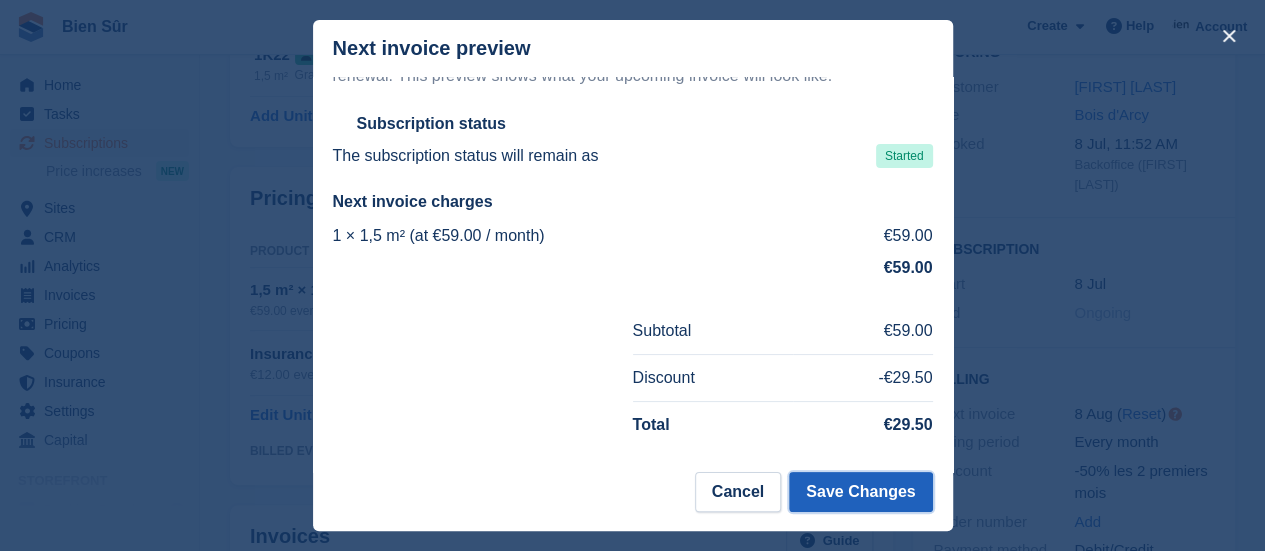 click on "Save Changes" at bounding box center [860, 492] 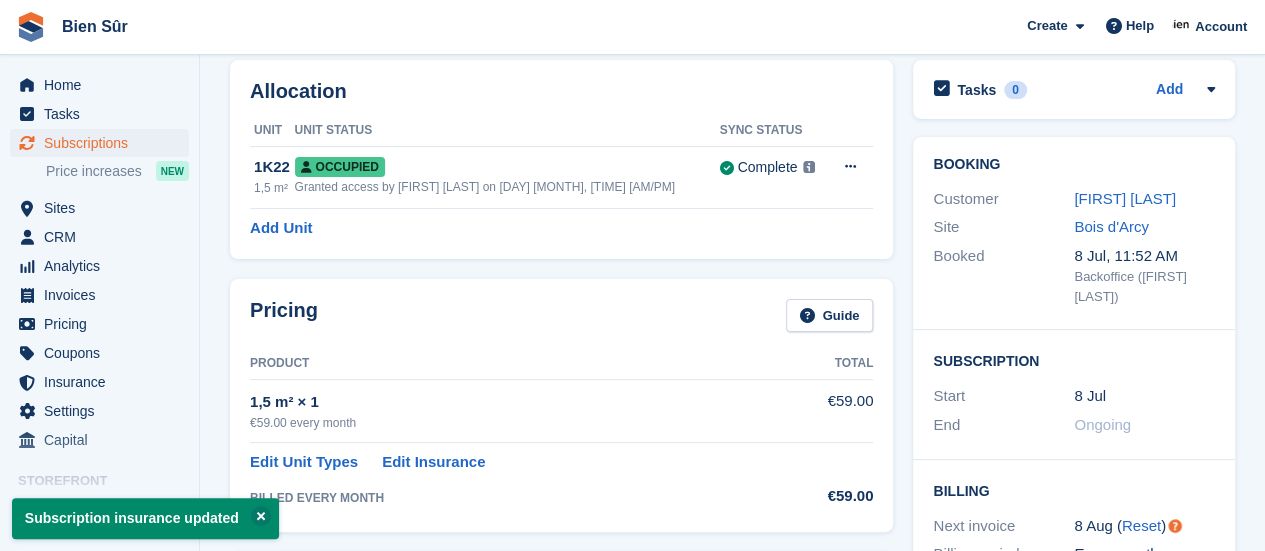scroll, scrollTop: 0, scrollLeft: 0, axis: both 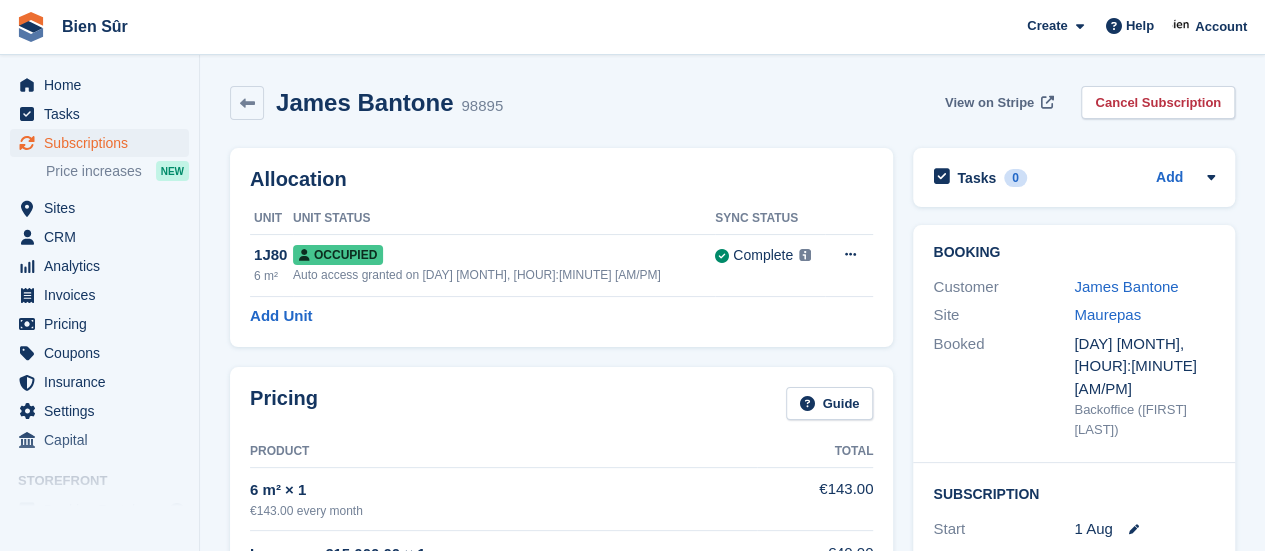click on "View on Stripe" at bounding box center (989, 103) 